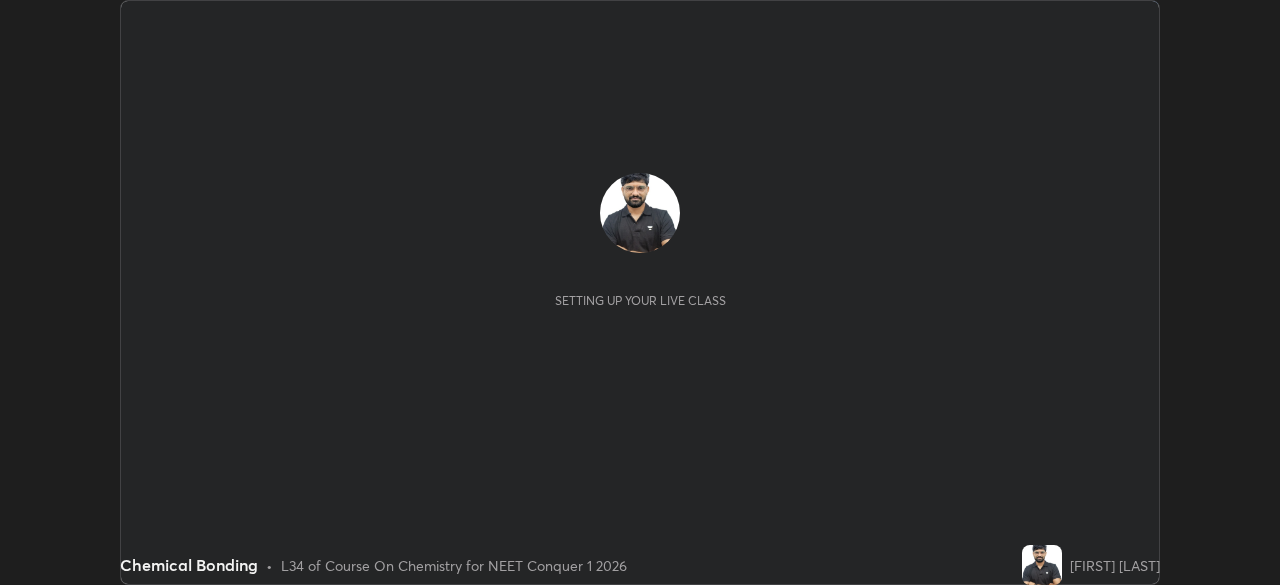 scroll, scrollTop: 0, scrollLeft: 0, axis: both 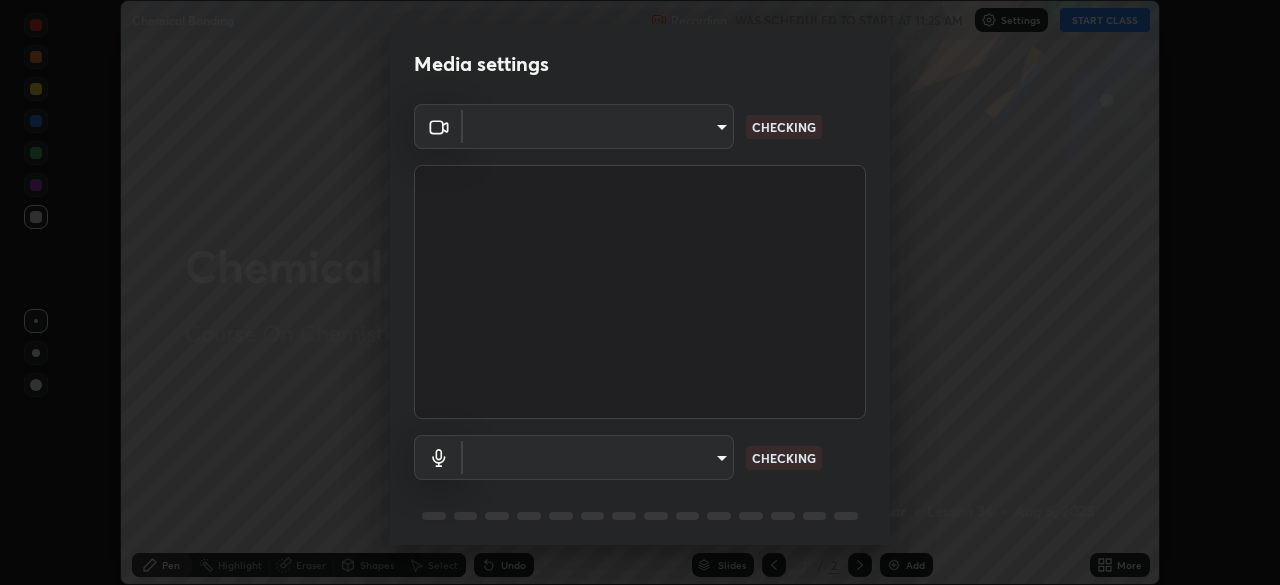 type on "97ceaaebac2d1d4ecb529c1a01e8ac353ba7857374632d61793b1c9812b1f332" 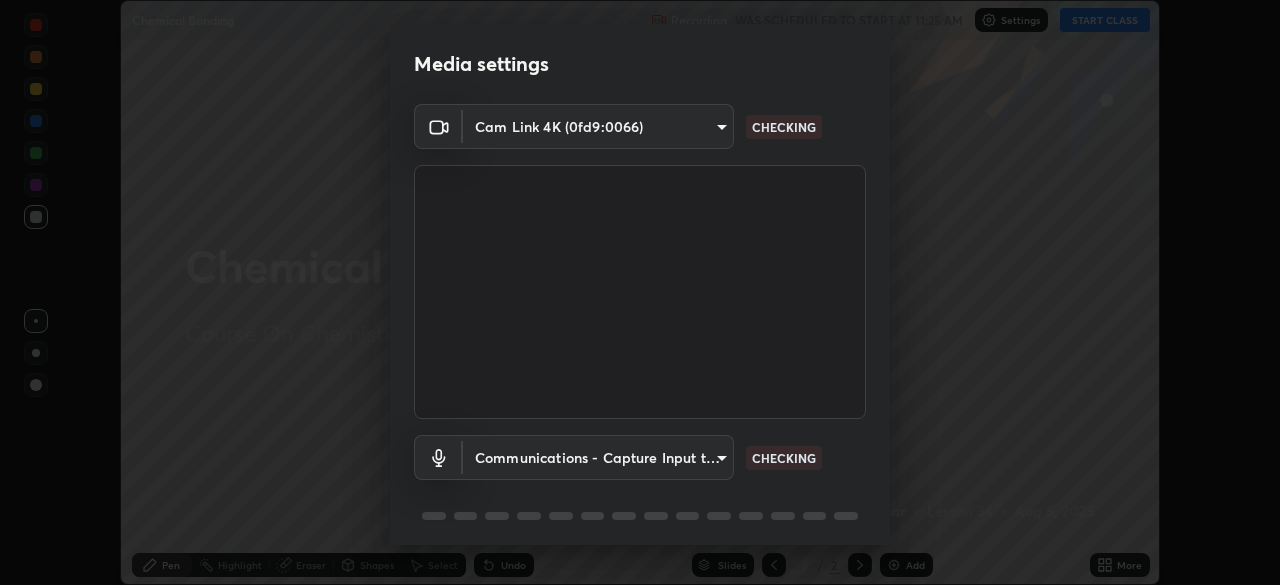 scroll, scrollTop: 71, scrollLeft: 0, axis: vertical 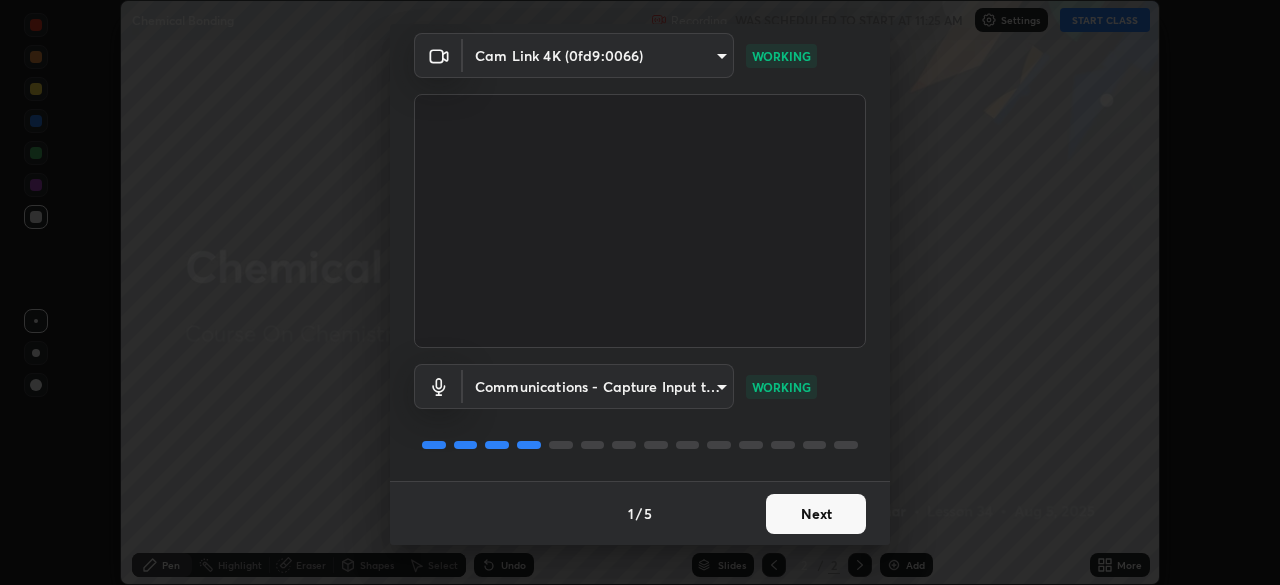 click on "Next" at bounding box center (816, 514) 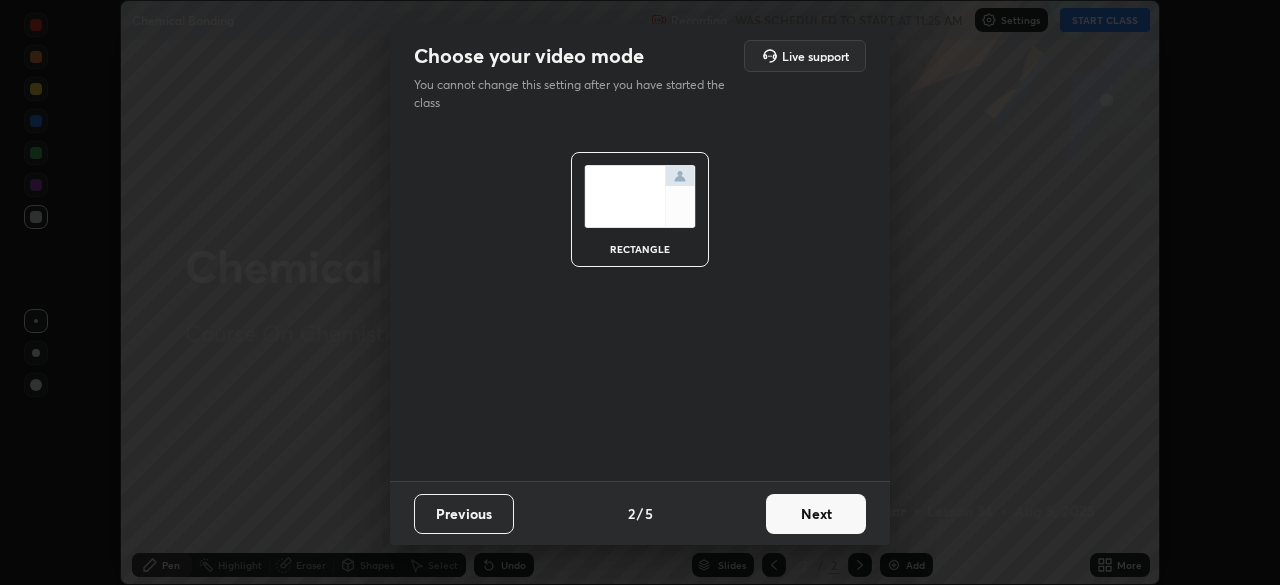 scroll, scrollTop: 0, scrollLeft: 0, axis: both 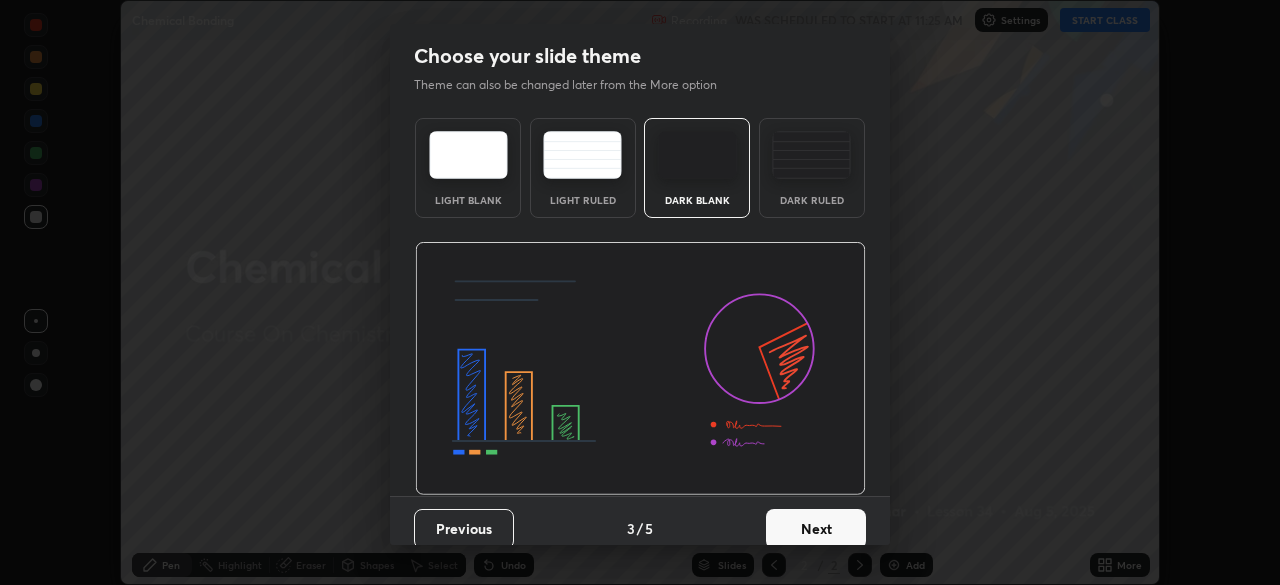 click on "Next" at bounding box center [816, 529] 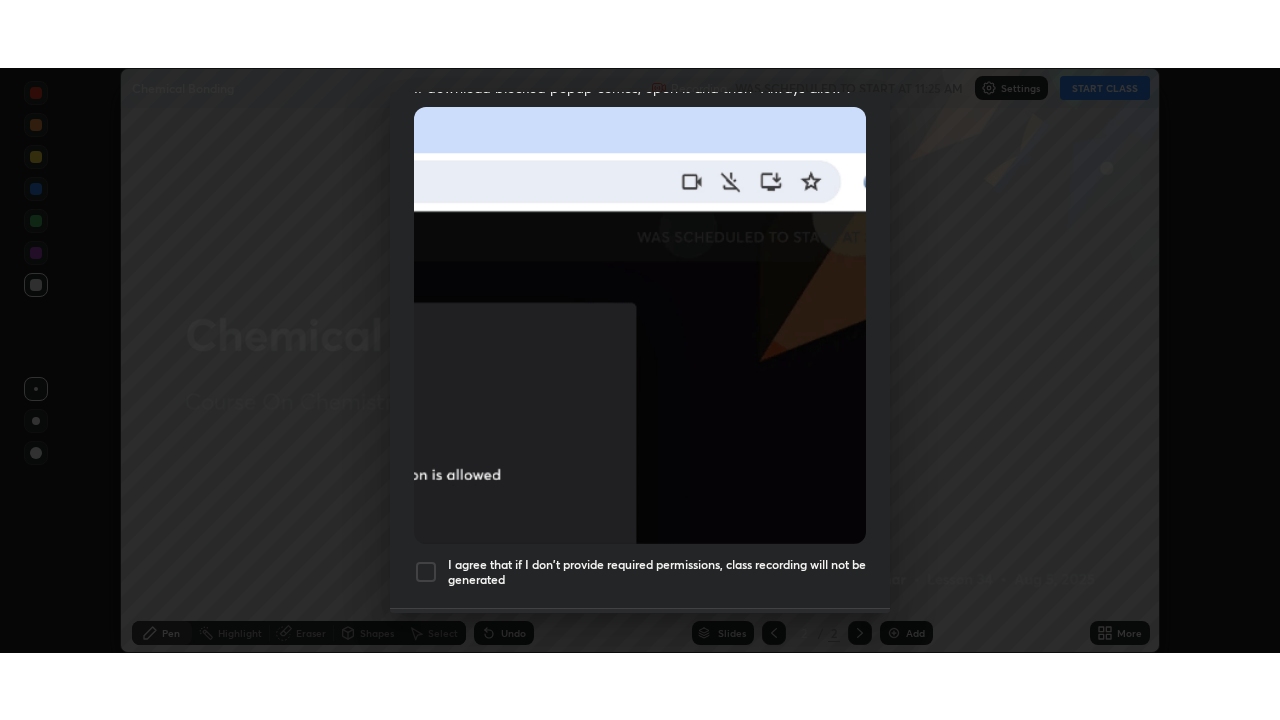 scroll, scrollTop: 479, scrollLeft: 0, axis: vertical 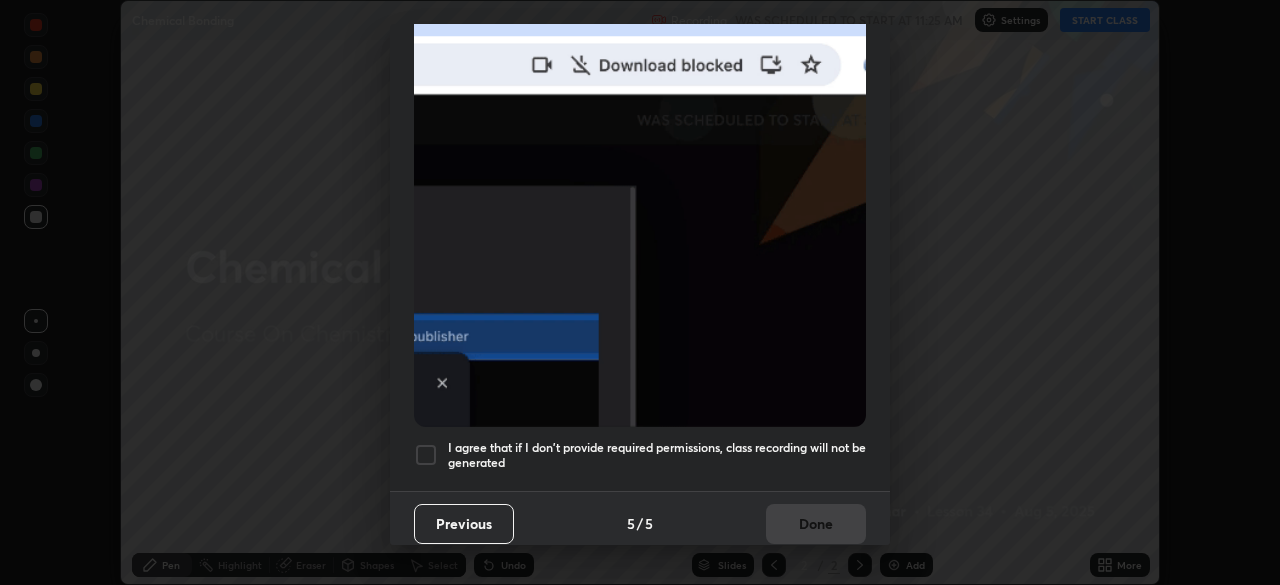 click at bounding box center [426, 455] 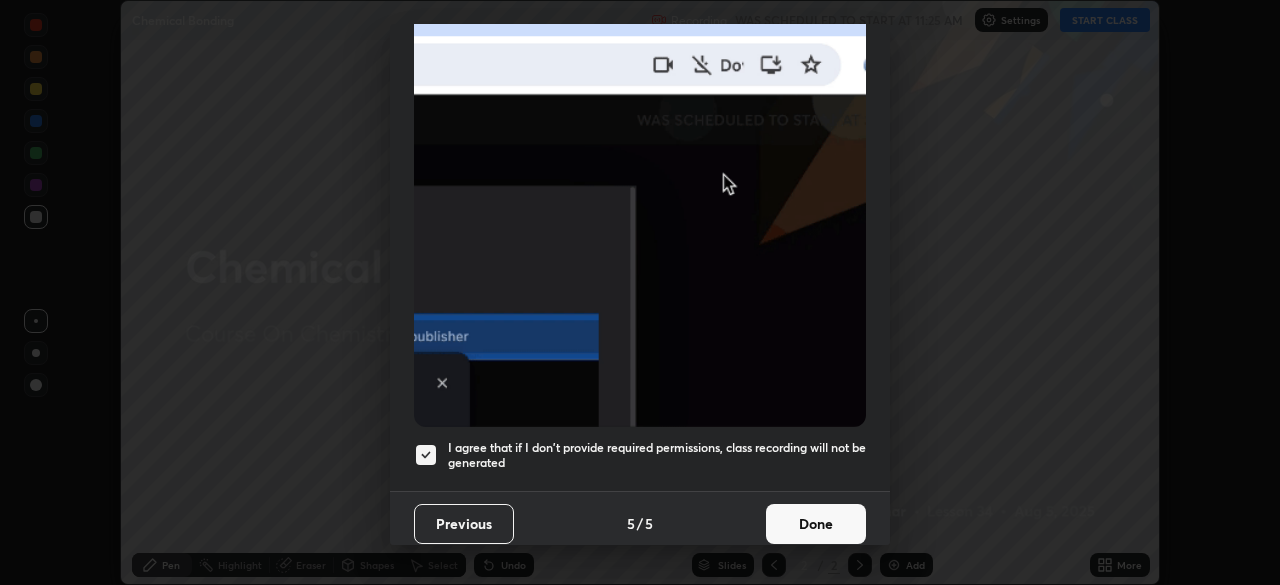 click on "Done" at bounding box center (816, 524) 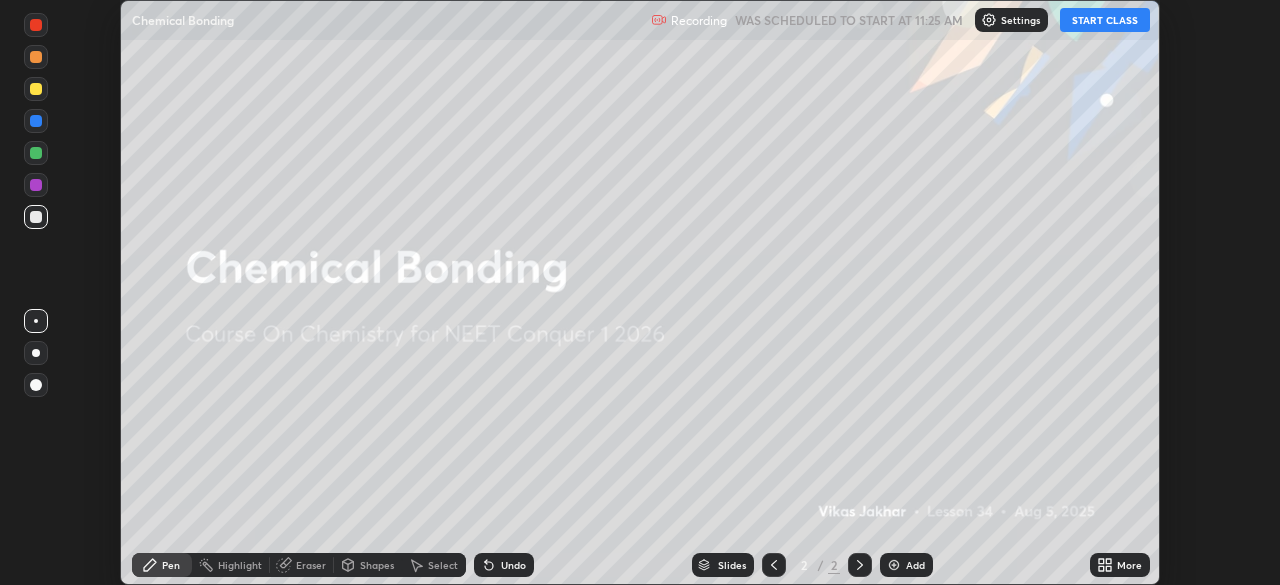 click on "START CLASS" at bounding box center [1105, 20] 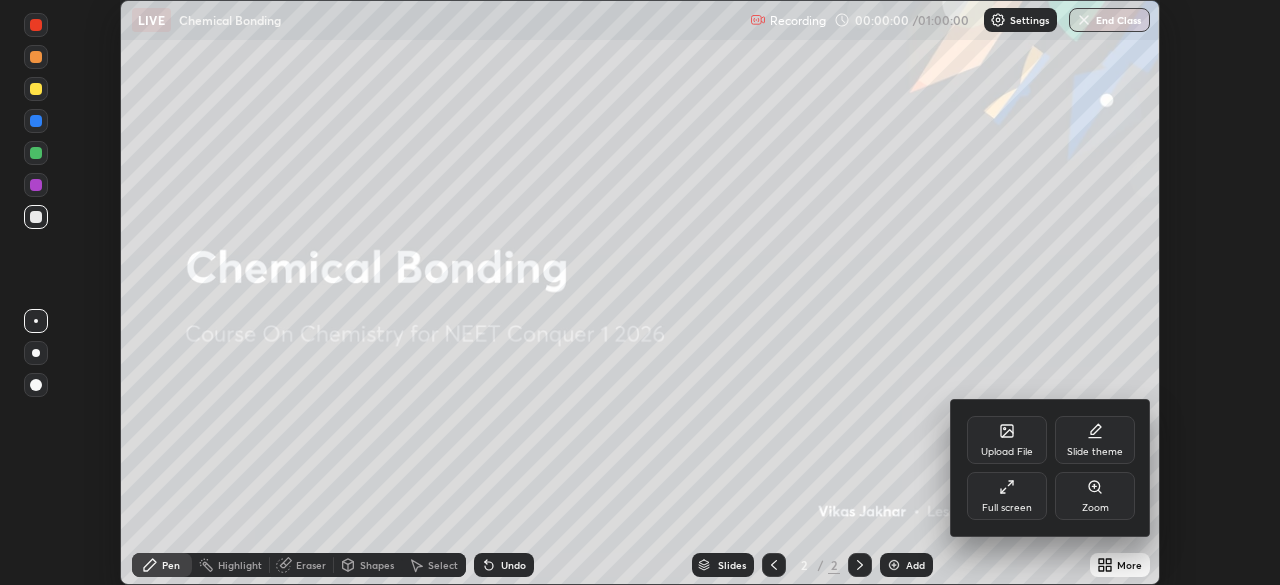 click on "Full screen" at bounding box center (1007, 508) 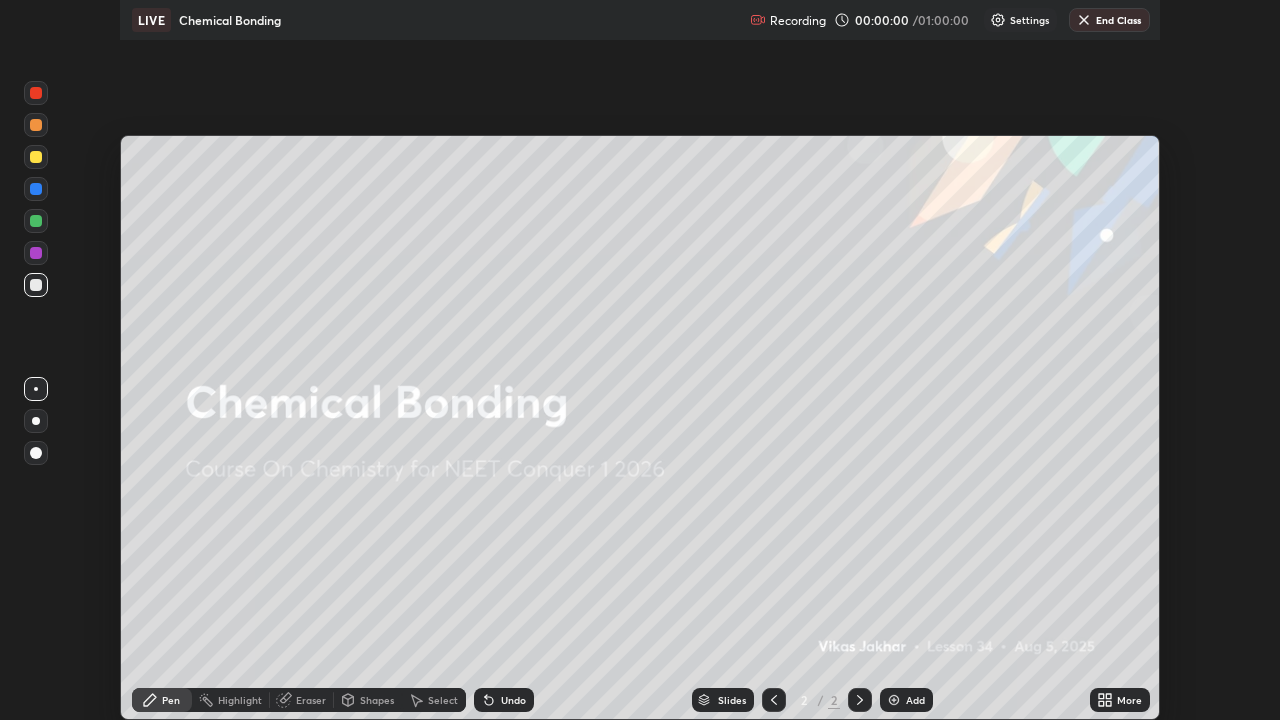 scroll, scrollTop: 99280, scrollLeft: 98720, axis: both 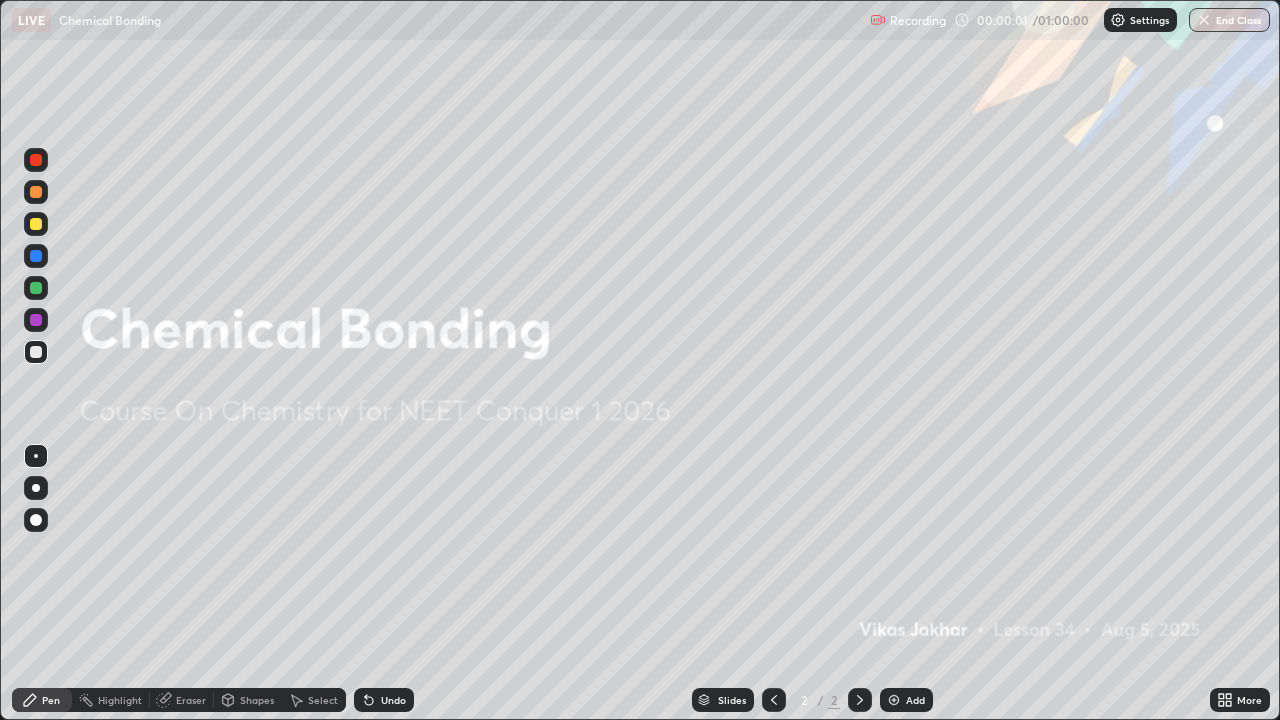 click on "Add" at bounding box center [906, 700] 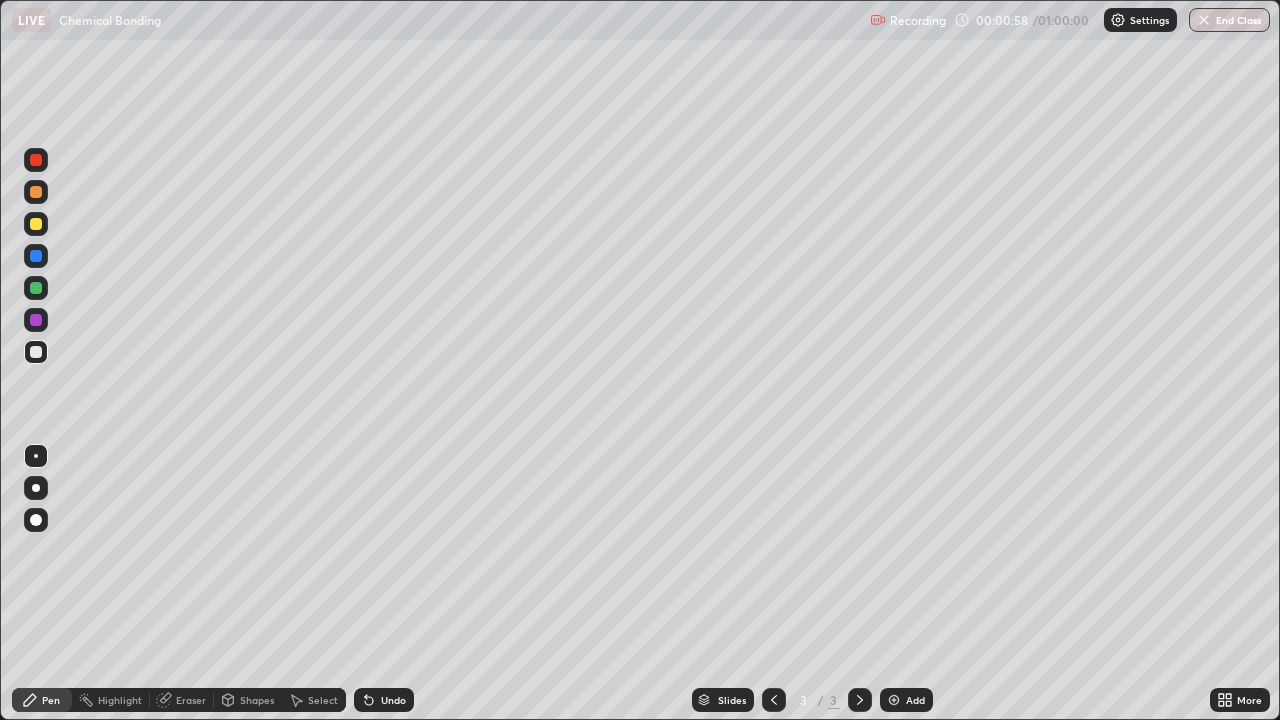 click at bounding box center (36, 488) 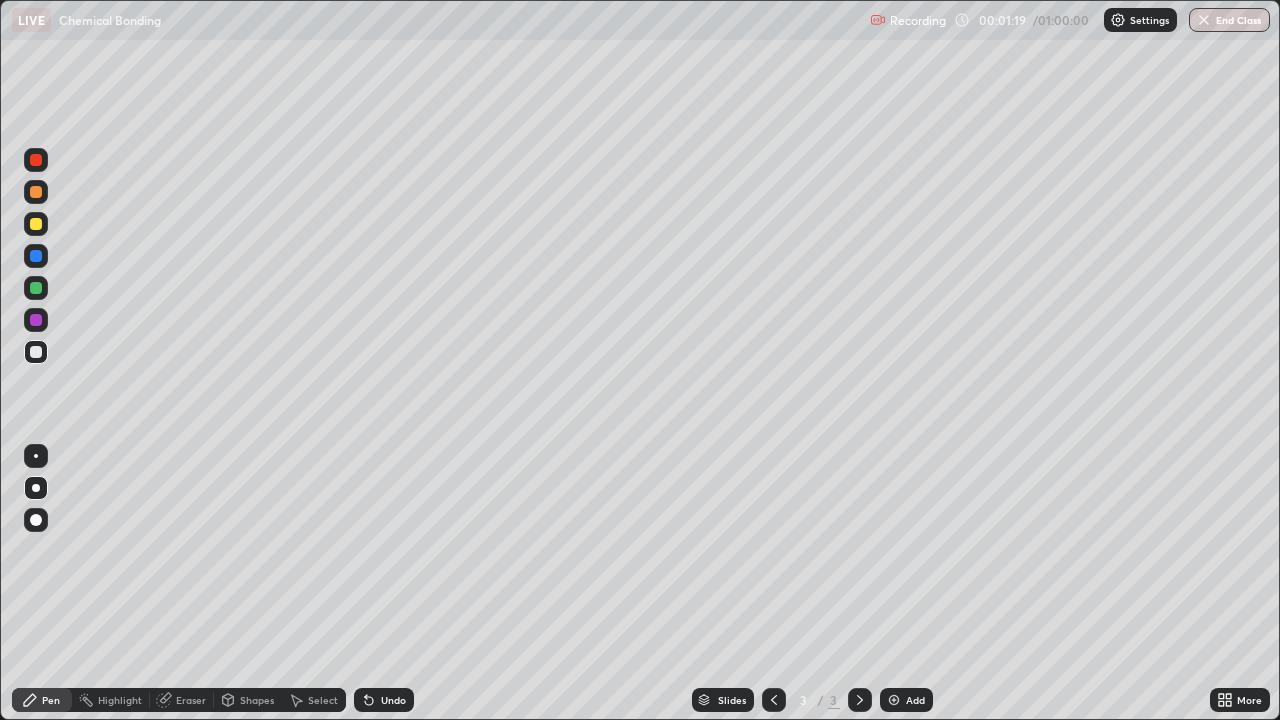 click at bounding box center [36, 224] 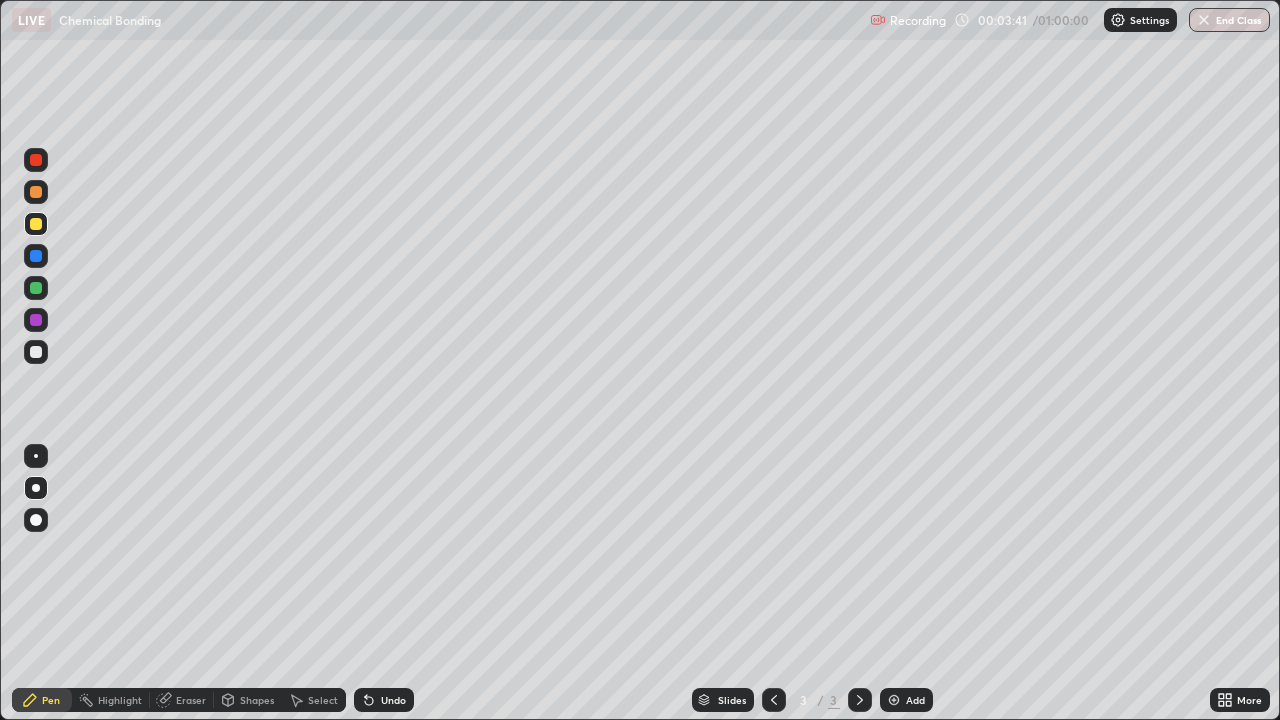 click on "Eraser" at bounding box center (191, 700) 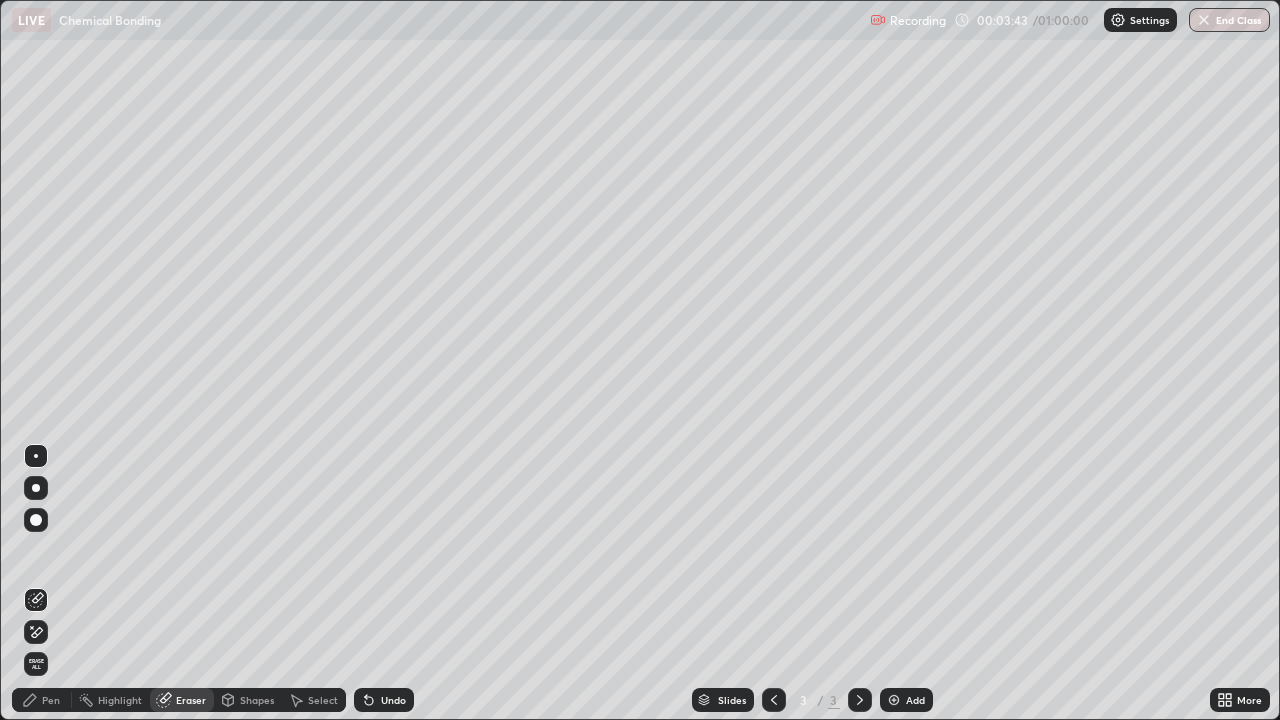 click on "Pen" at bounding box center [51, 700] 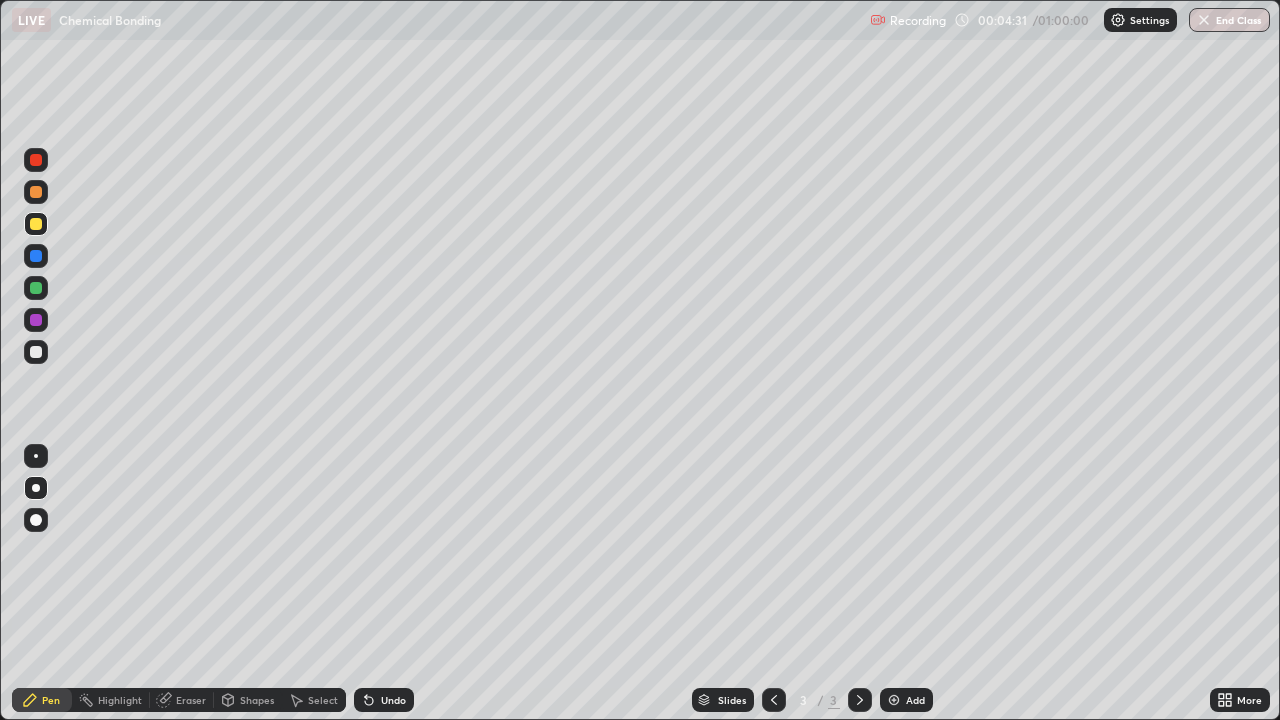 click at bounding box center (36, 224) 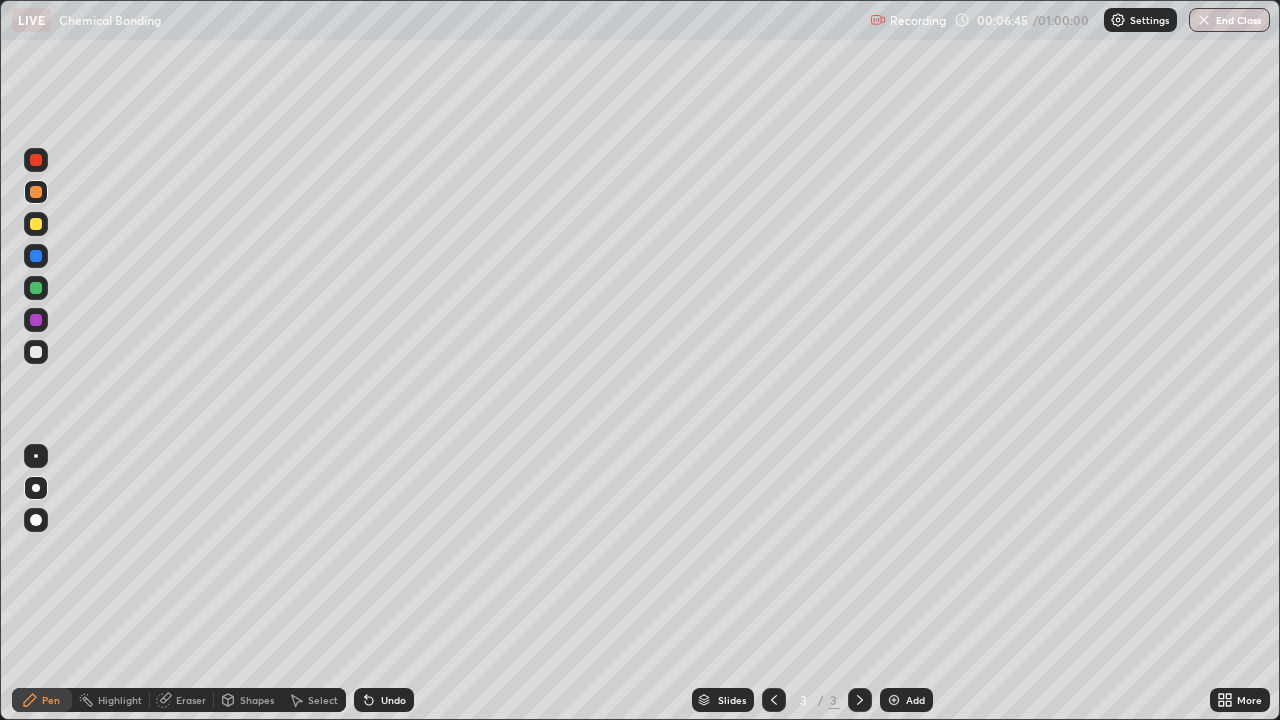 click on "Add" at bounding box center (906, 700) 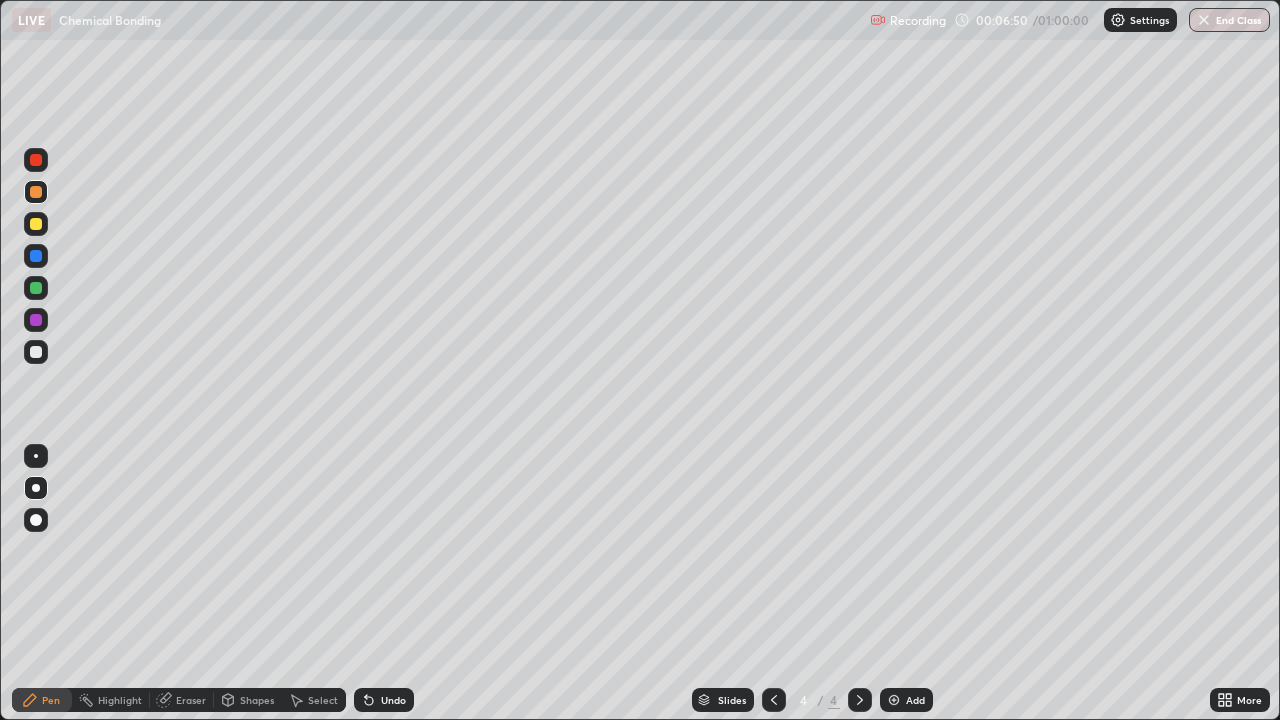 click 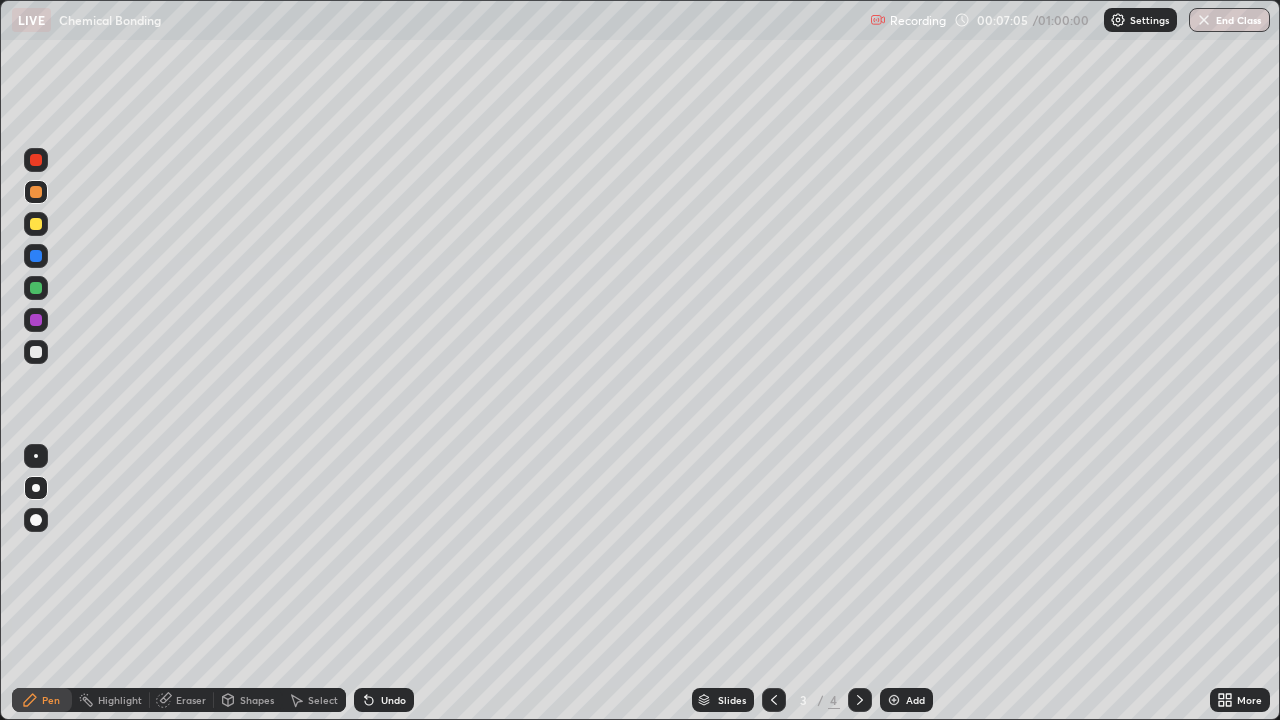 click at bounding box center (36, 352) 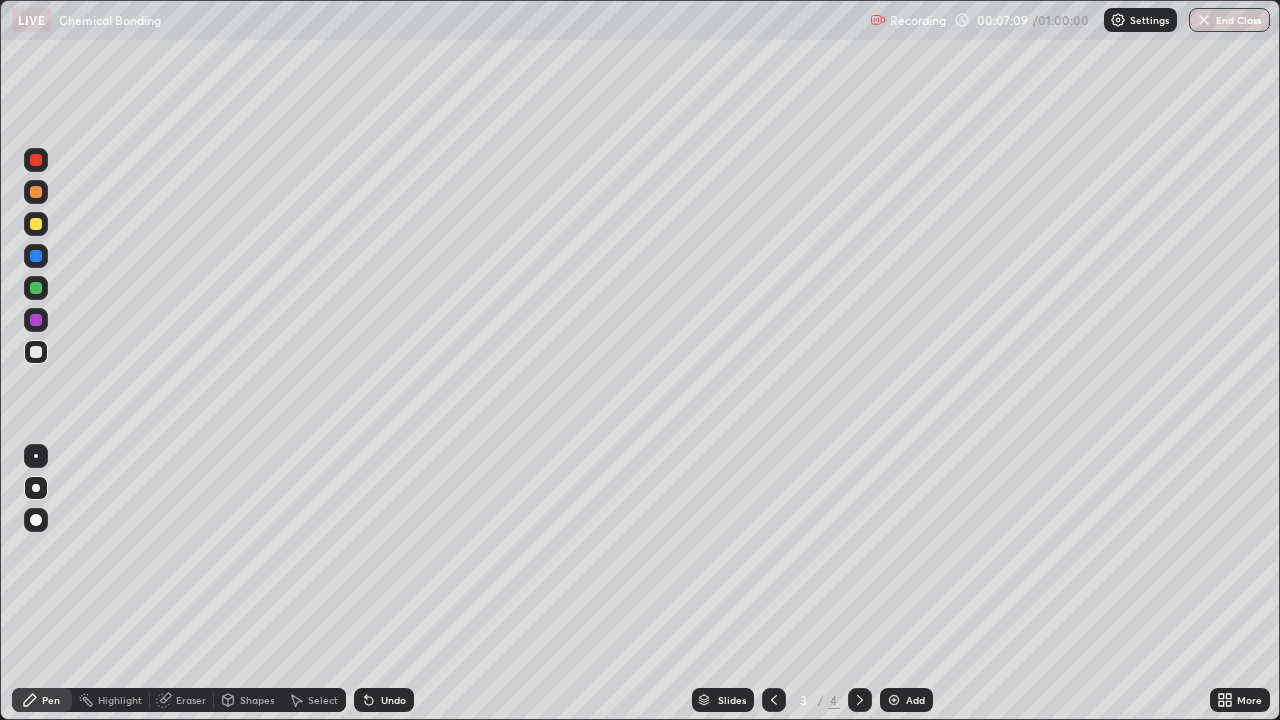 click 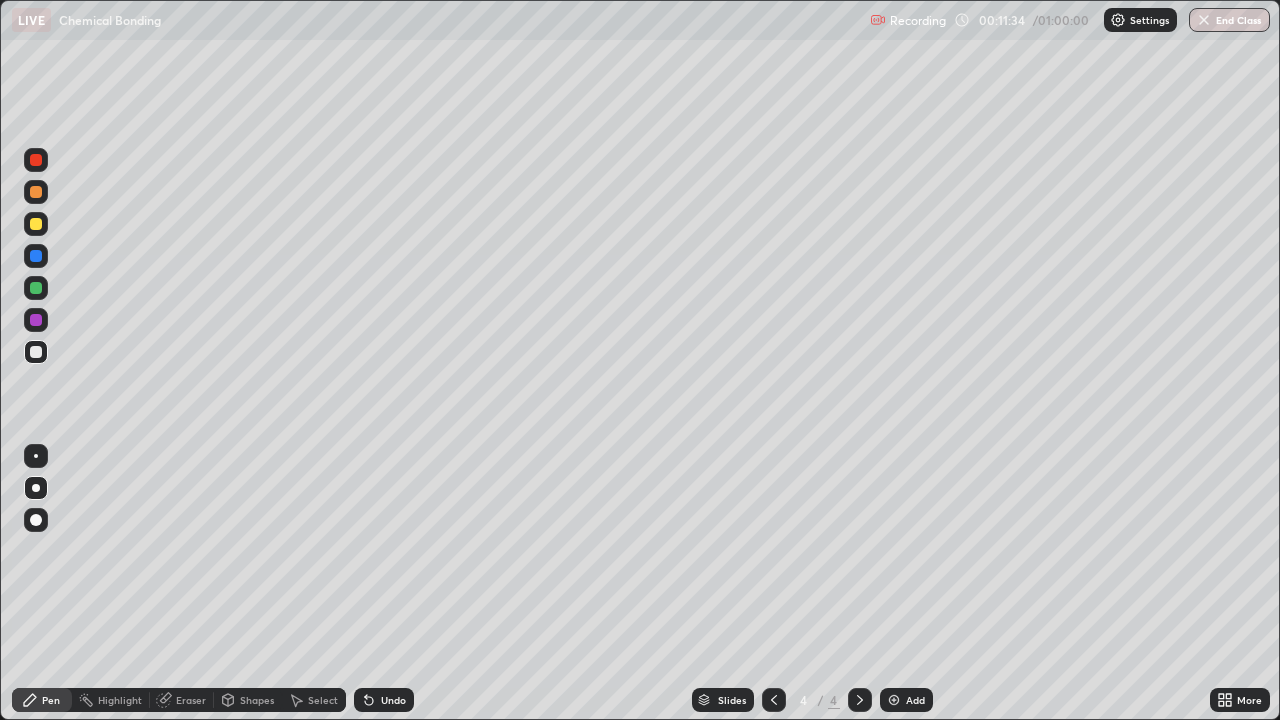 click on "Eraser" at bounding box center (191, 700) 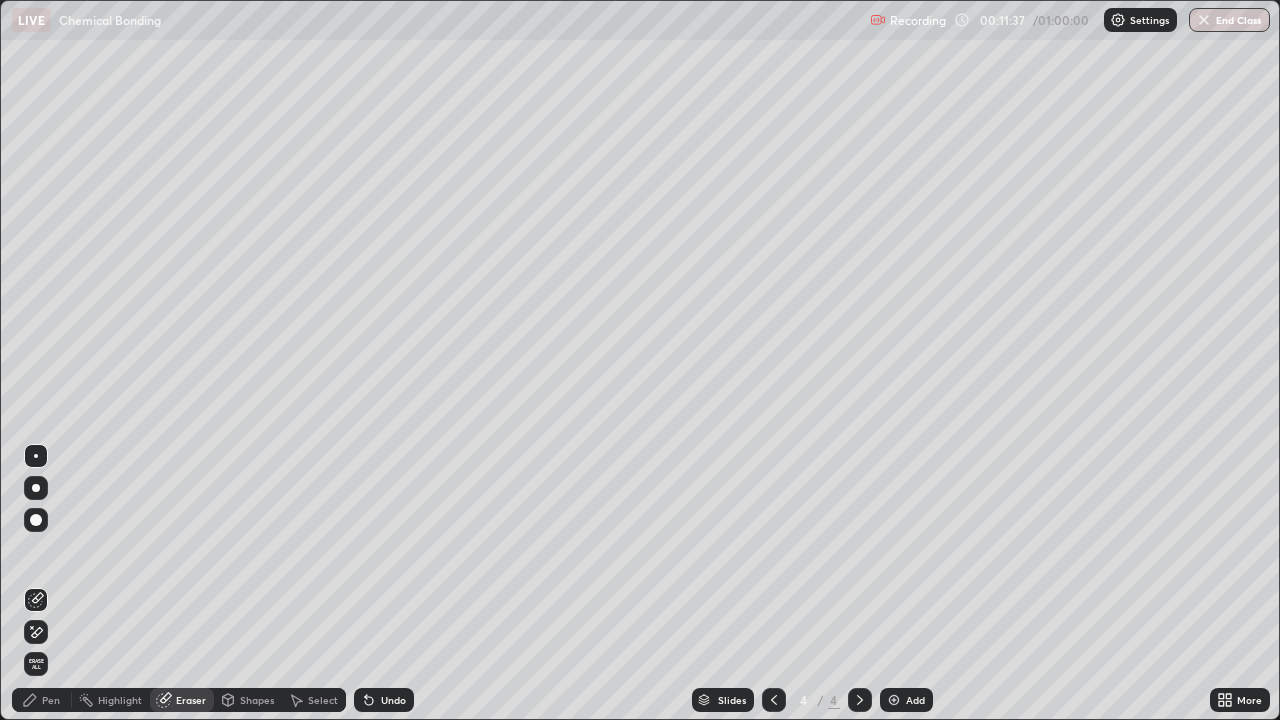 click on "Pen" at bounding box center [42, 700] 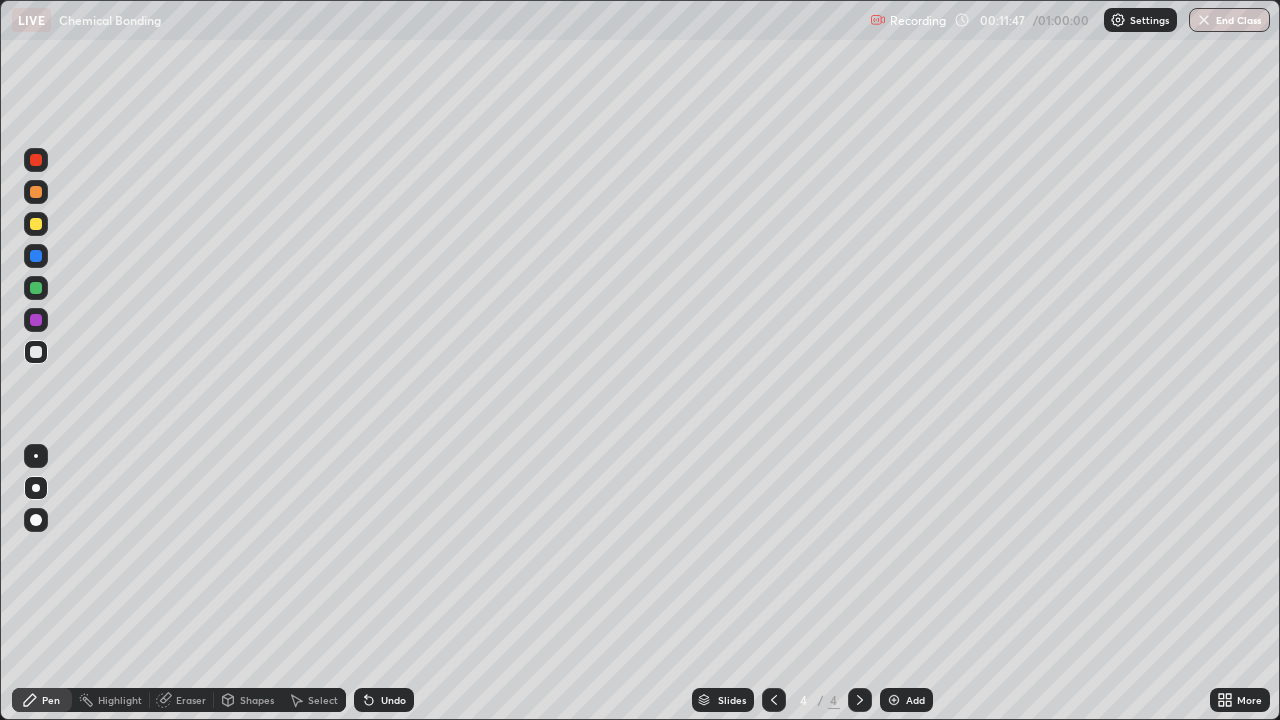 click 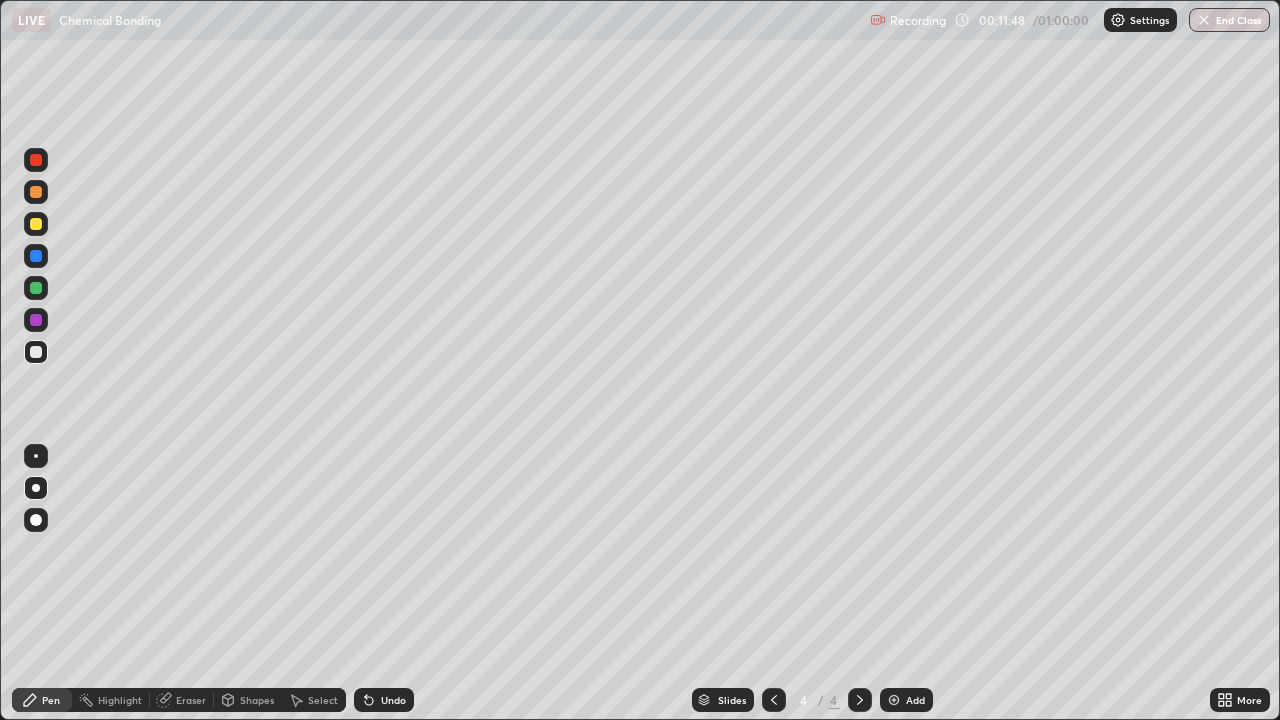 click on "Add" at bounding box center (915, 700) 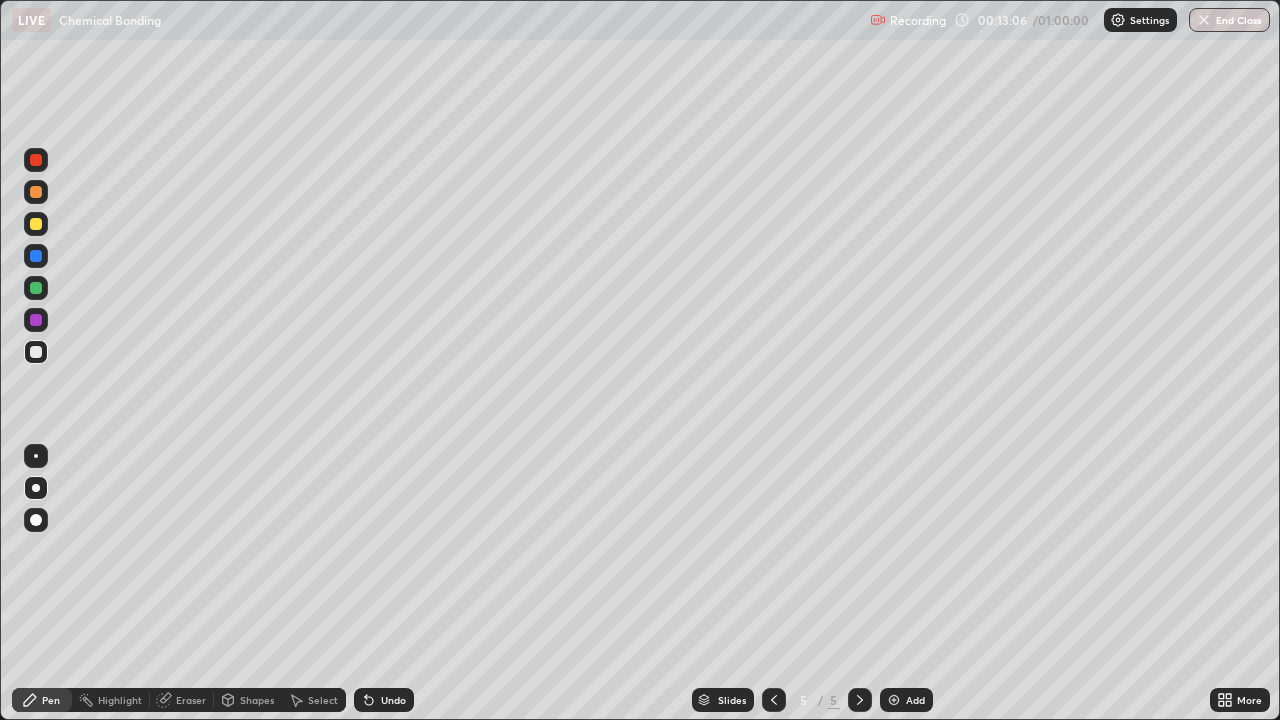 click 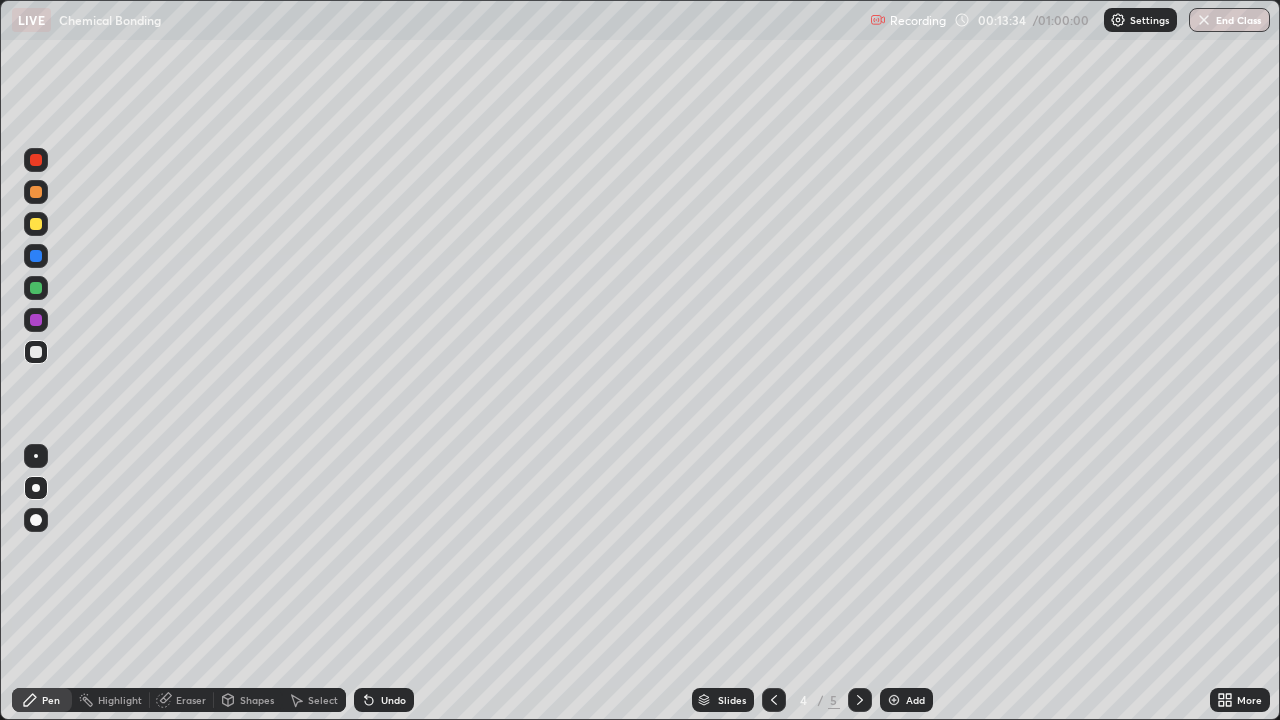 click 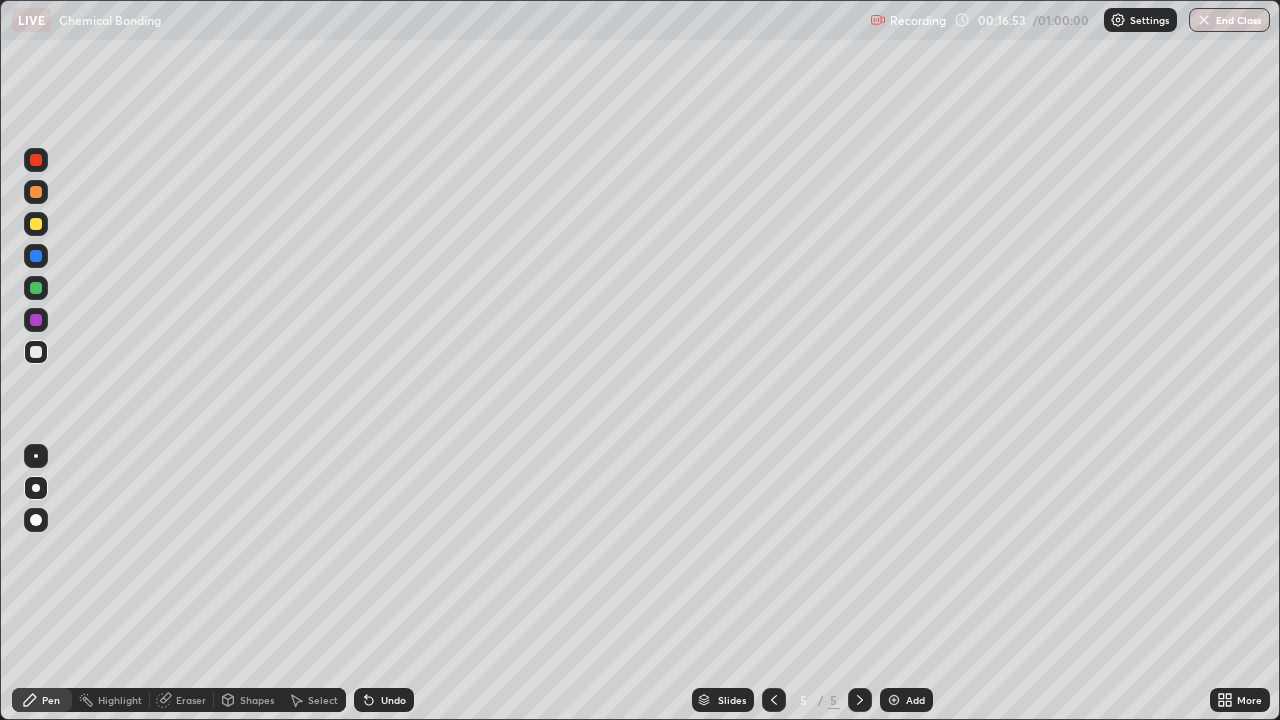 click 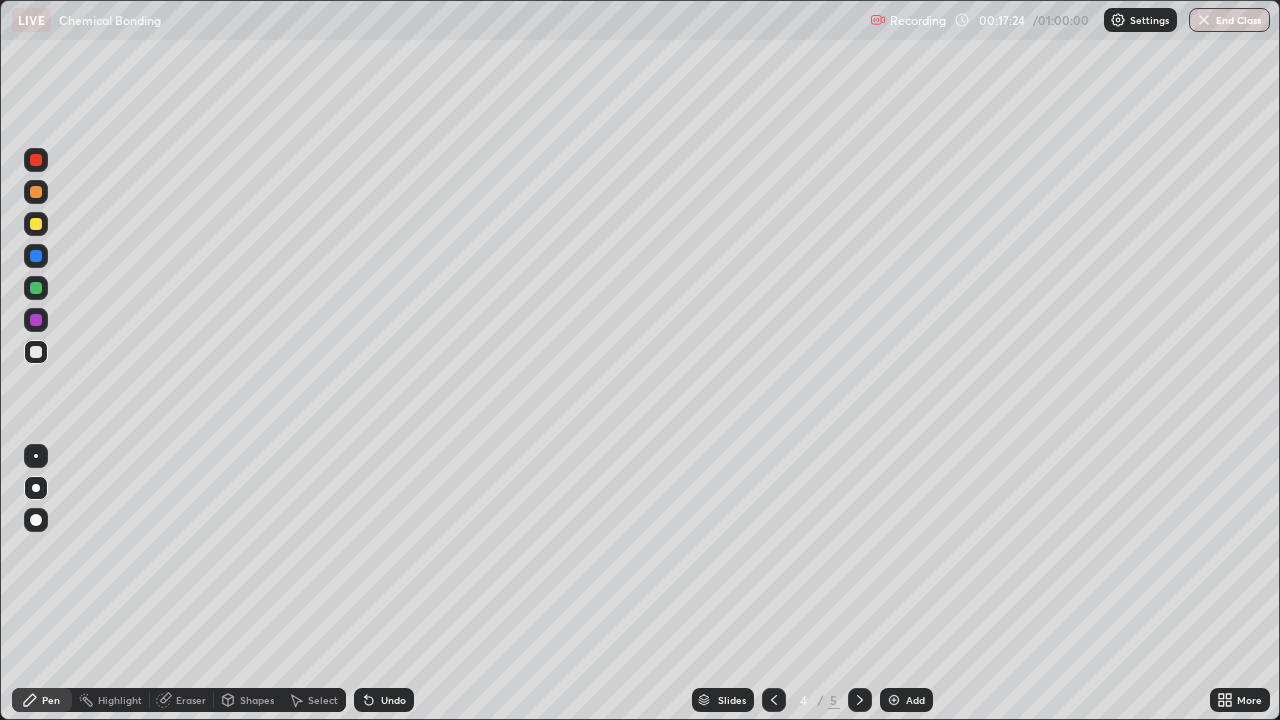 click at bounding box center (36, 224) 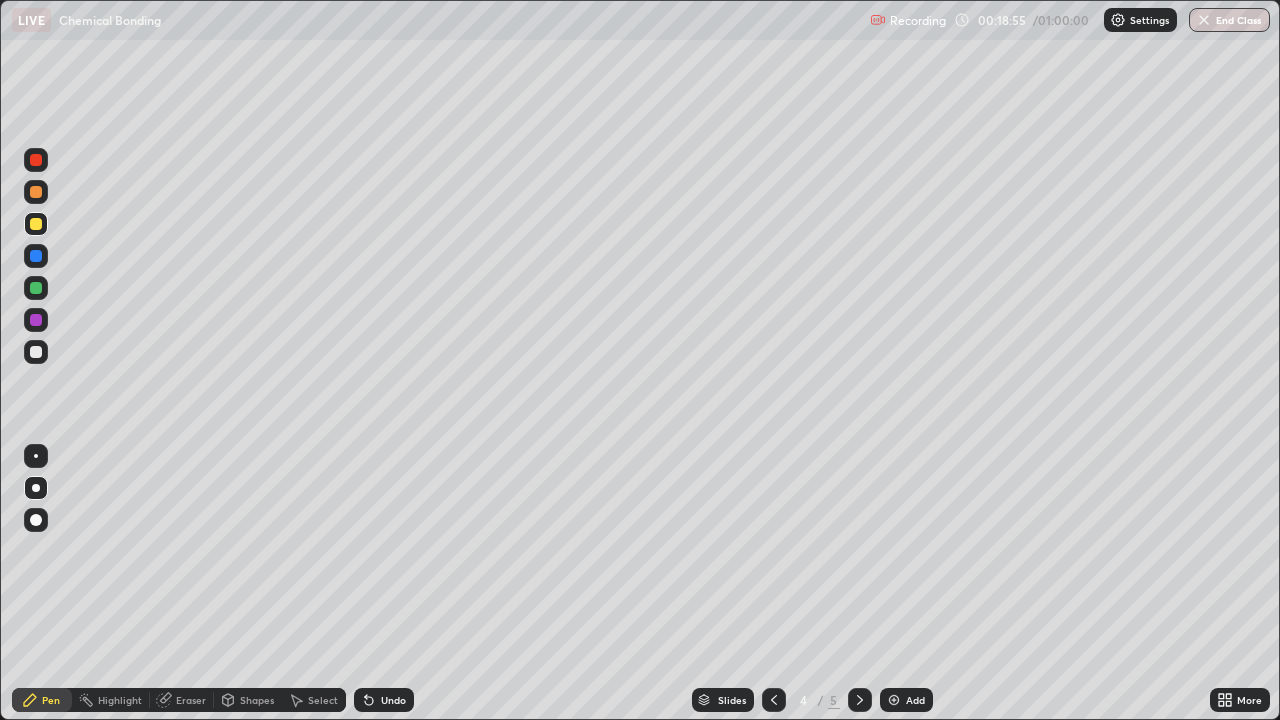 click 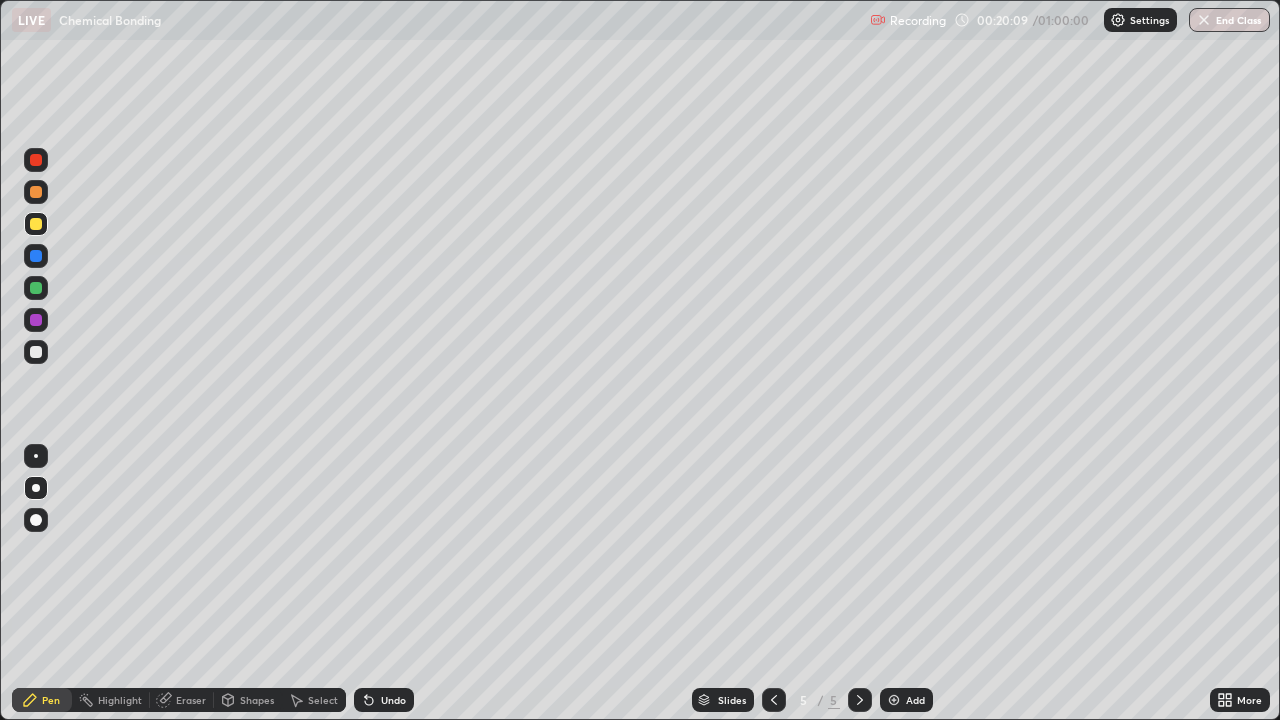 click at bounding box center (894, 700) 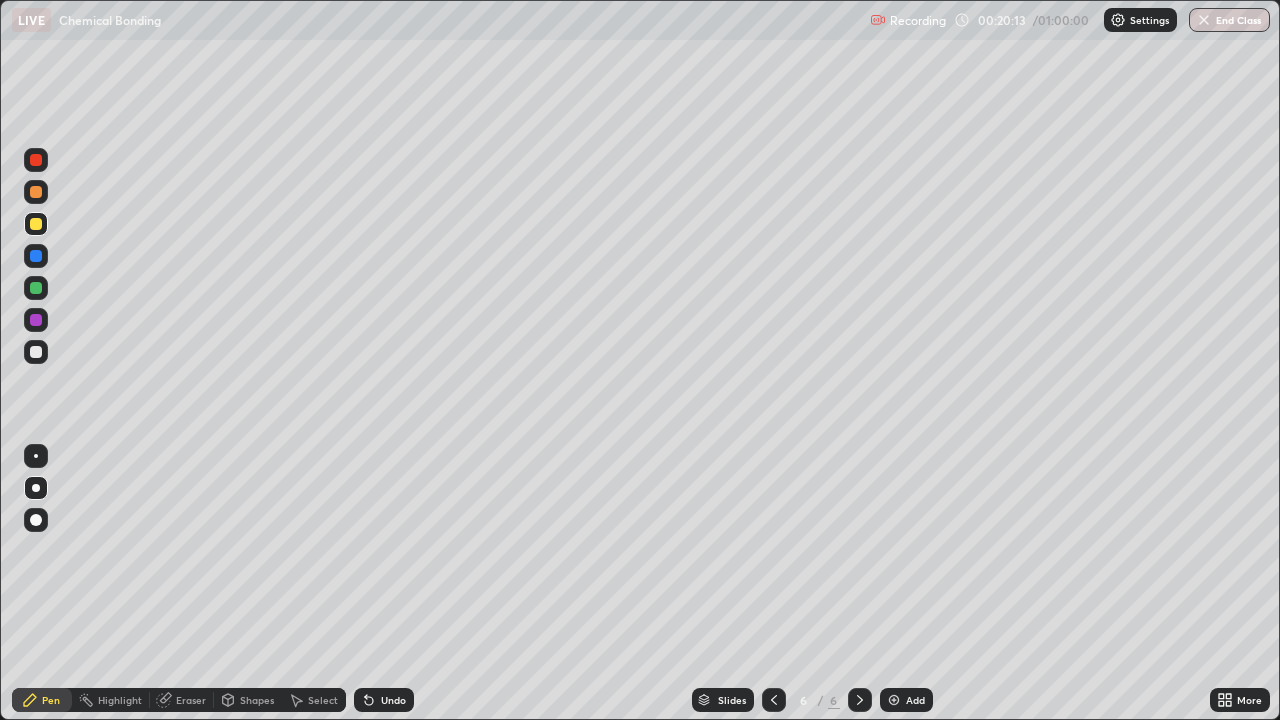 click at bounding box center [36, 352] 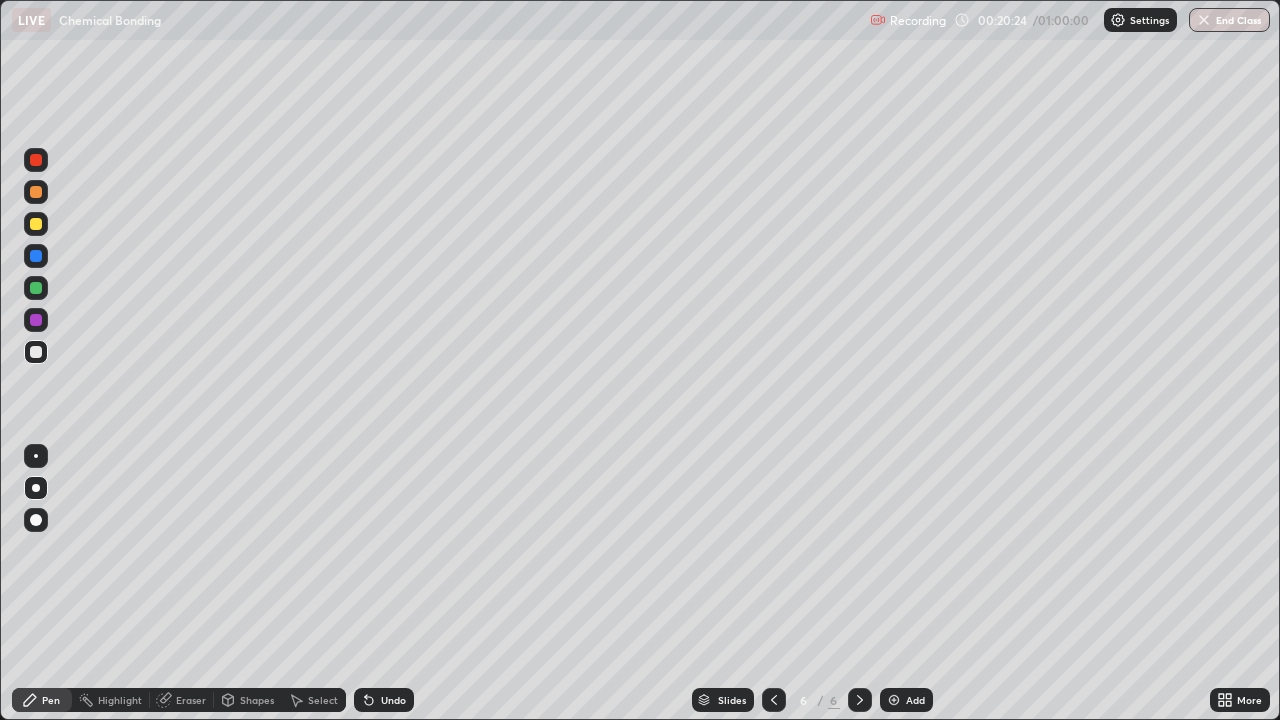 click on "Eraser" at bounding box center [191, 700] 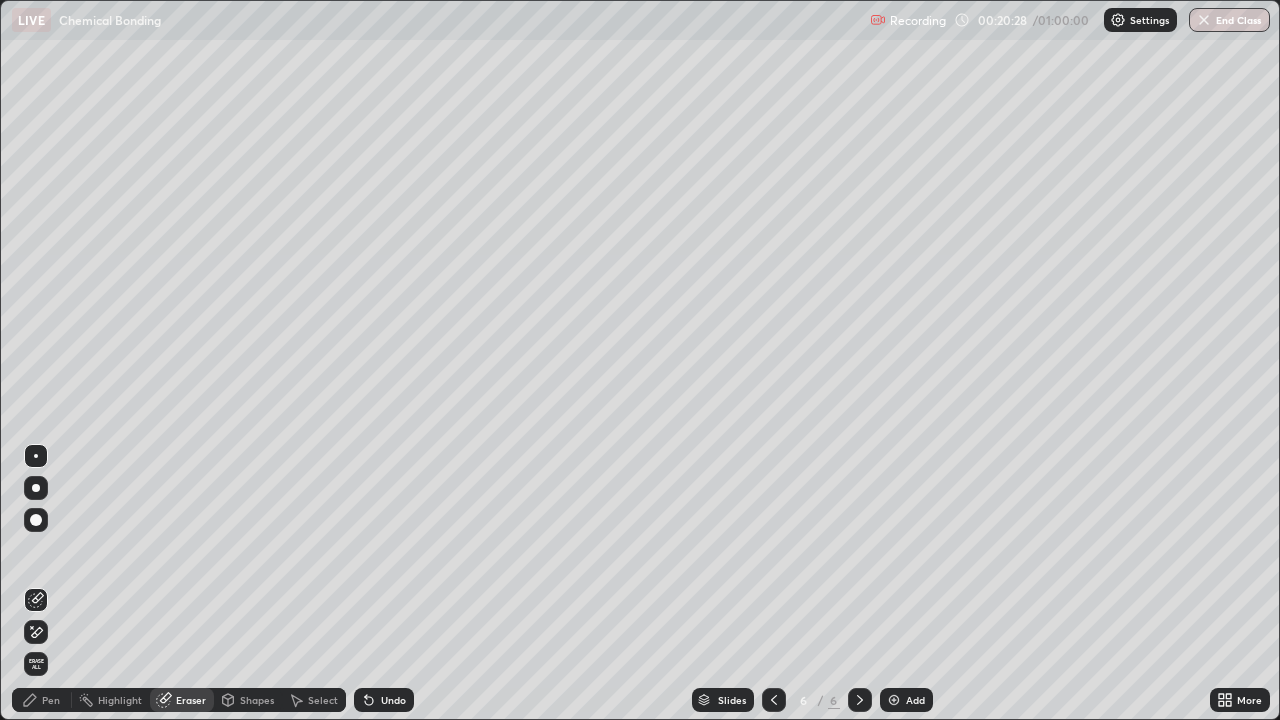 click on "Pen" at bounding box center [51, 700] 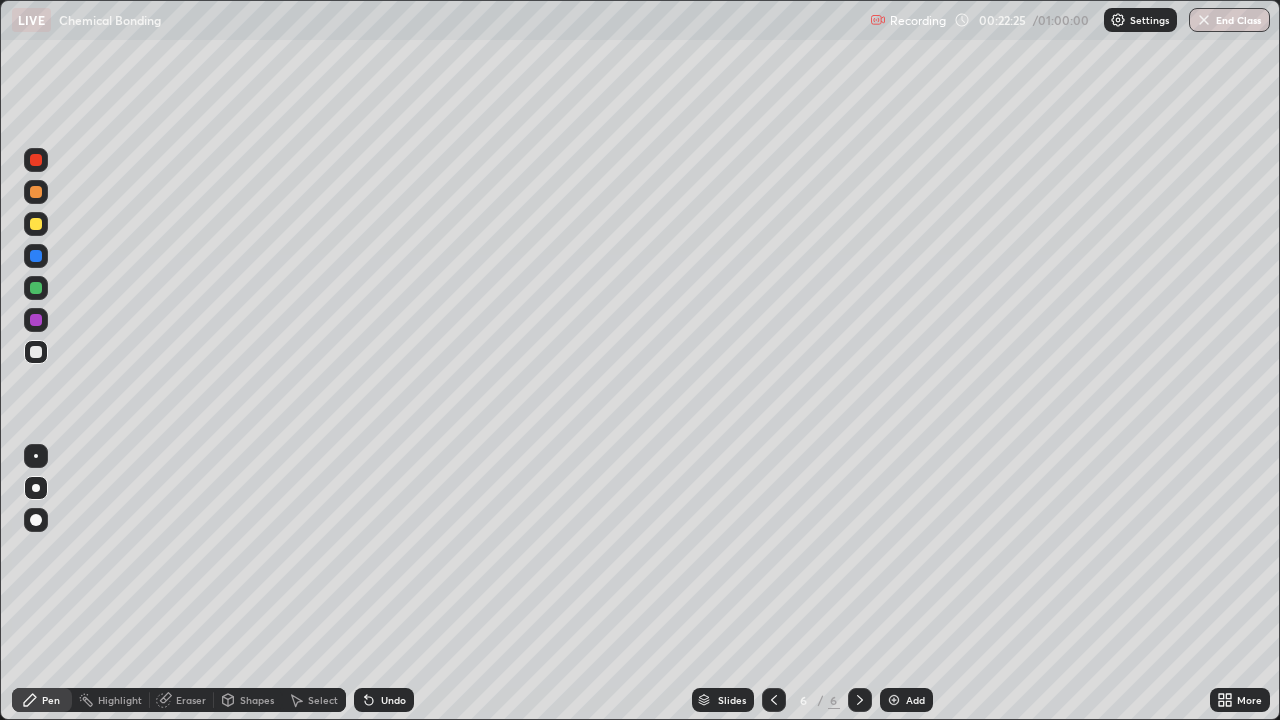 click on "Eraser" at bounding box center [191, 700] 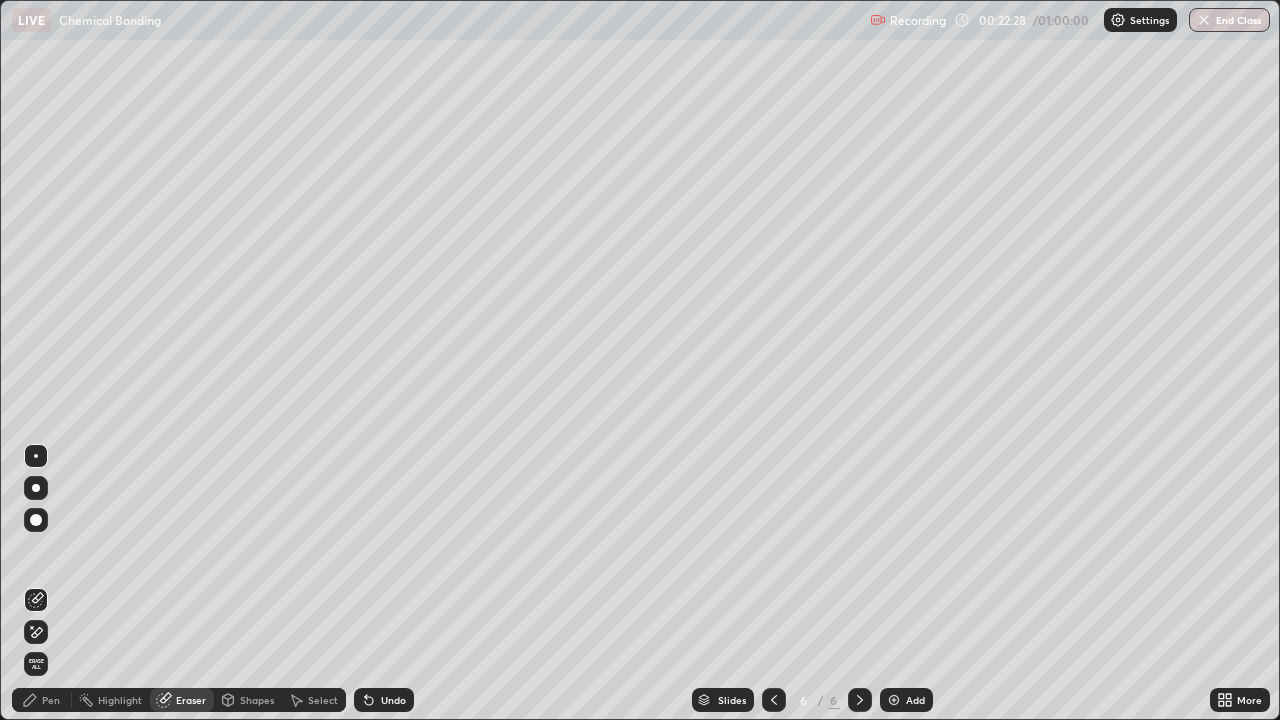 click on "Pen" at bounding box center (51, 700) 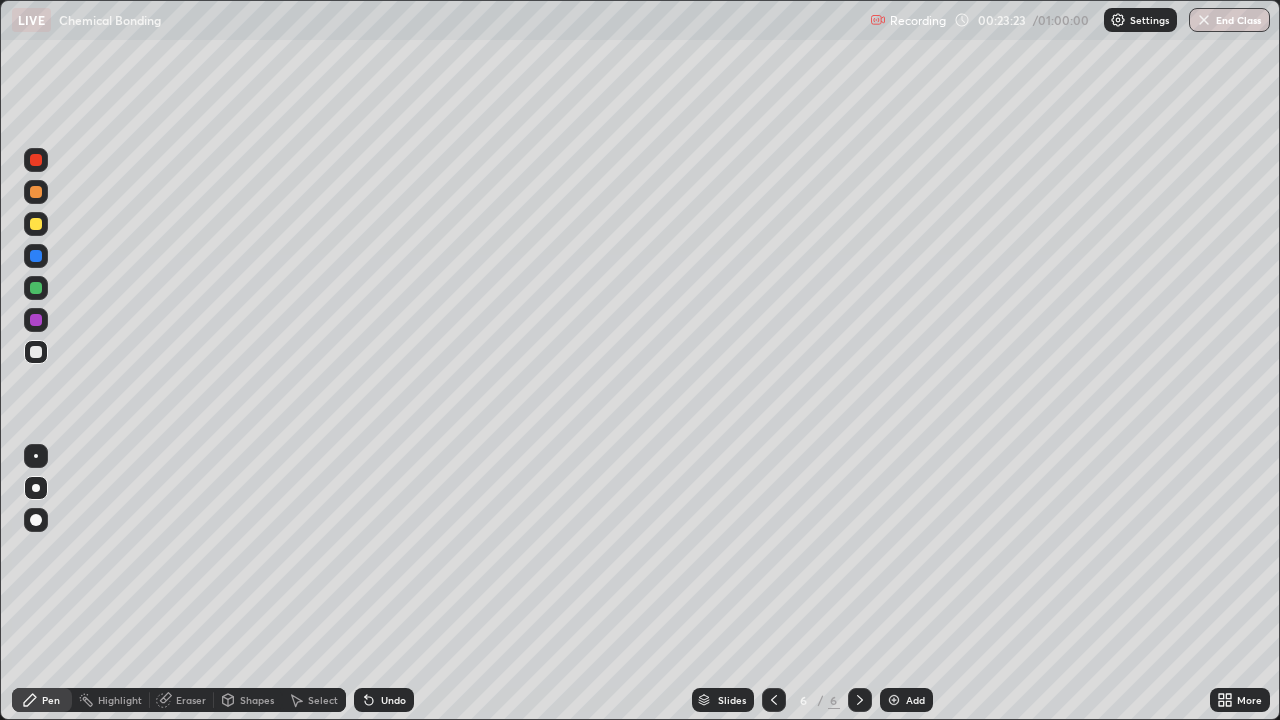 click at bounding box center (36, 224) 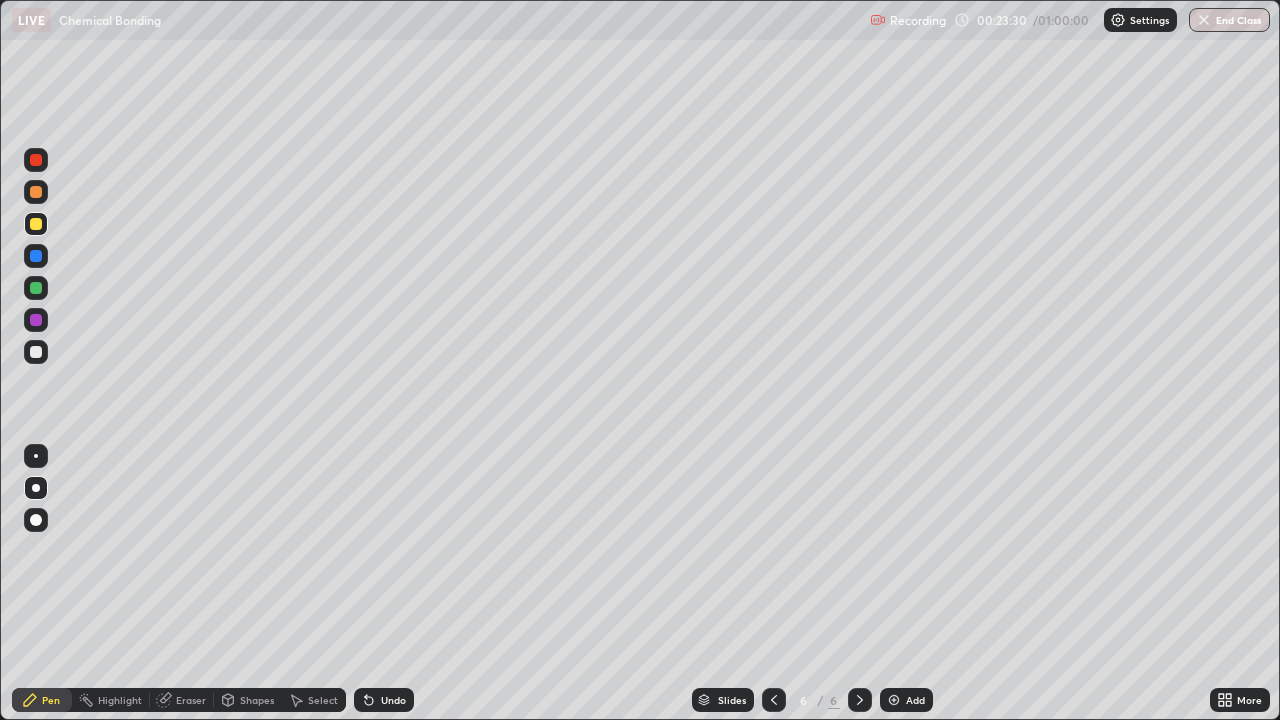click at bounding box center (894, 700) 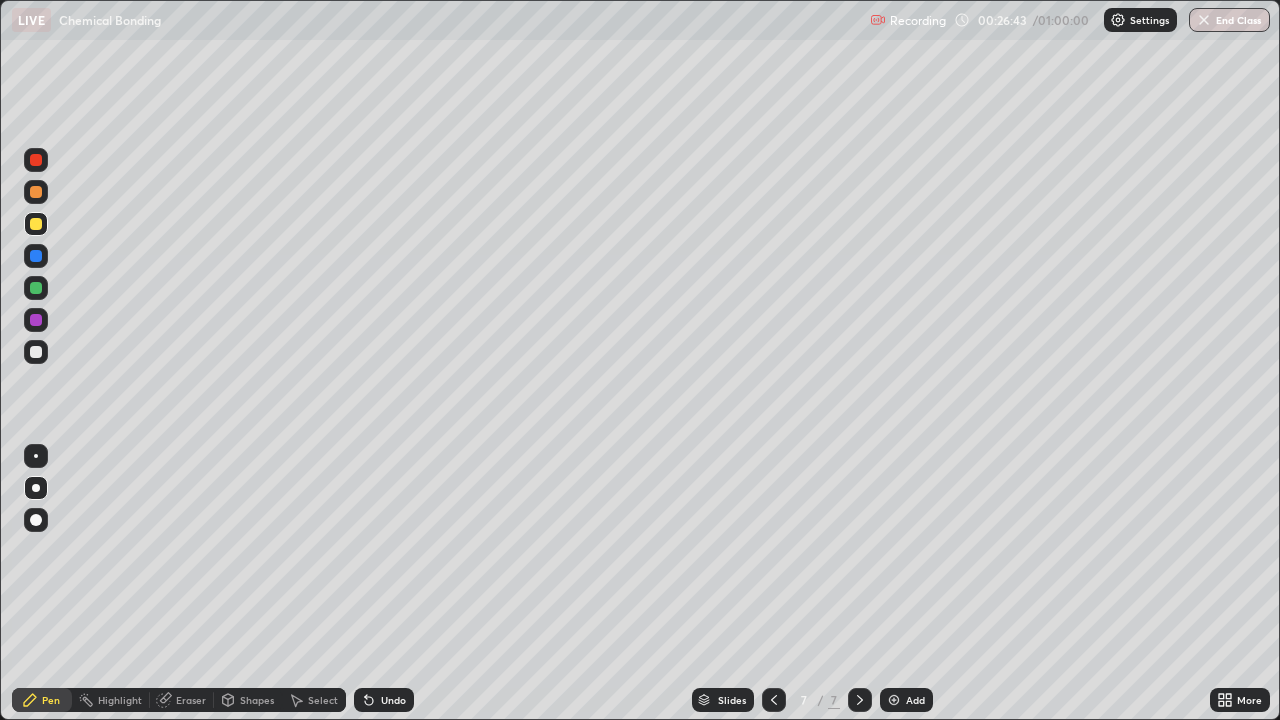 click 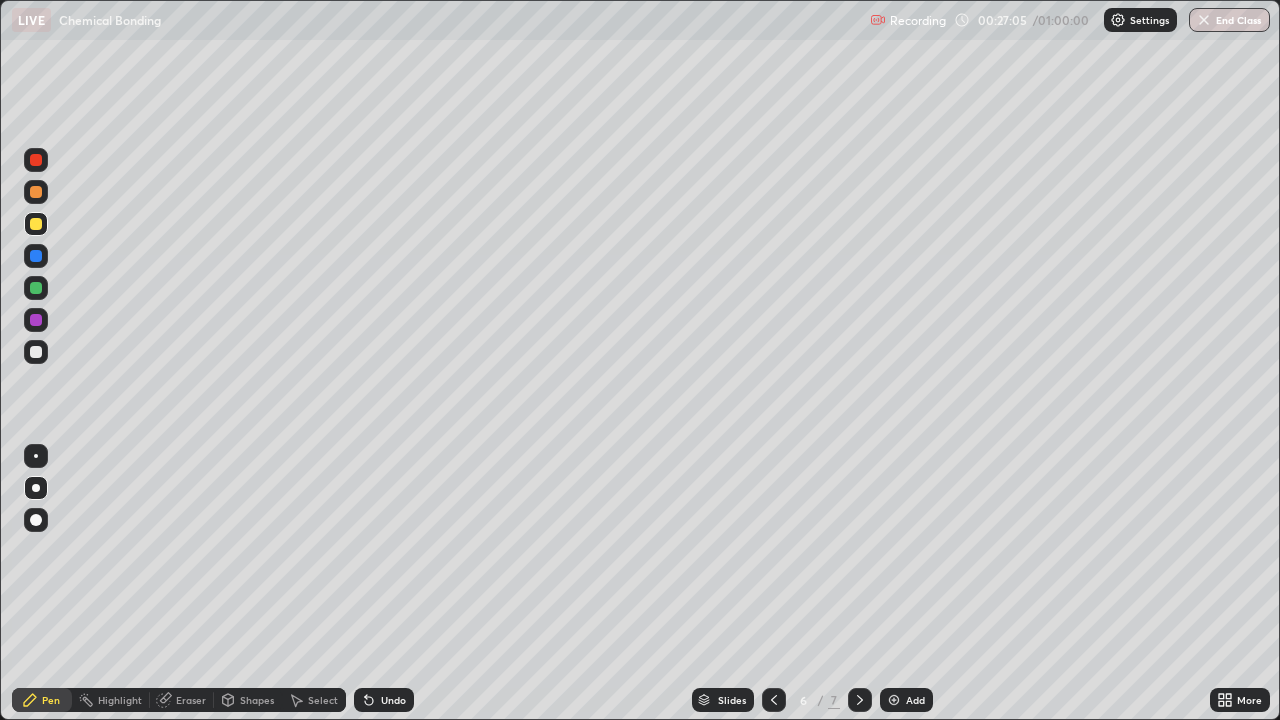 click 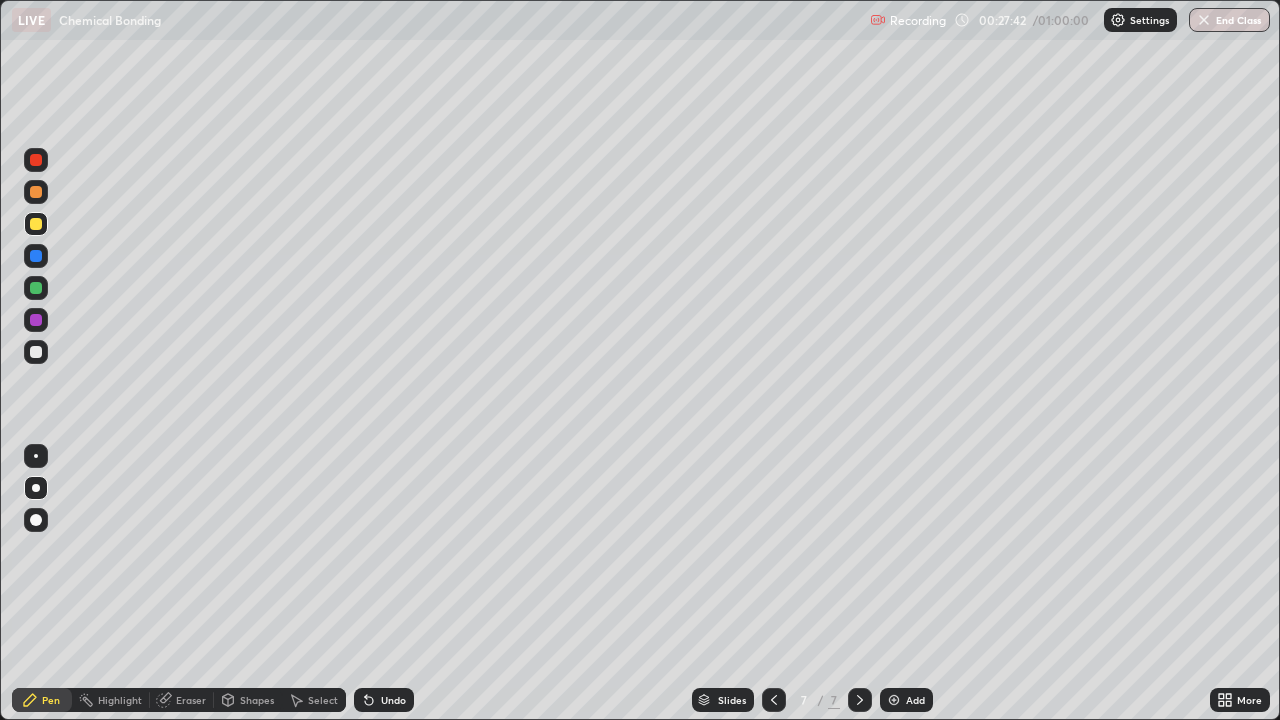 click 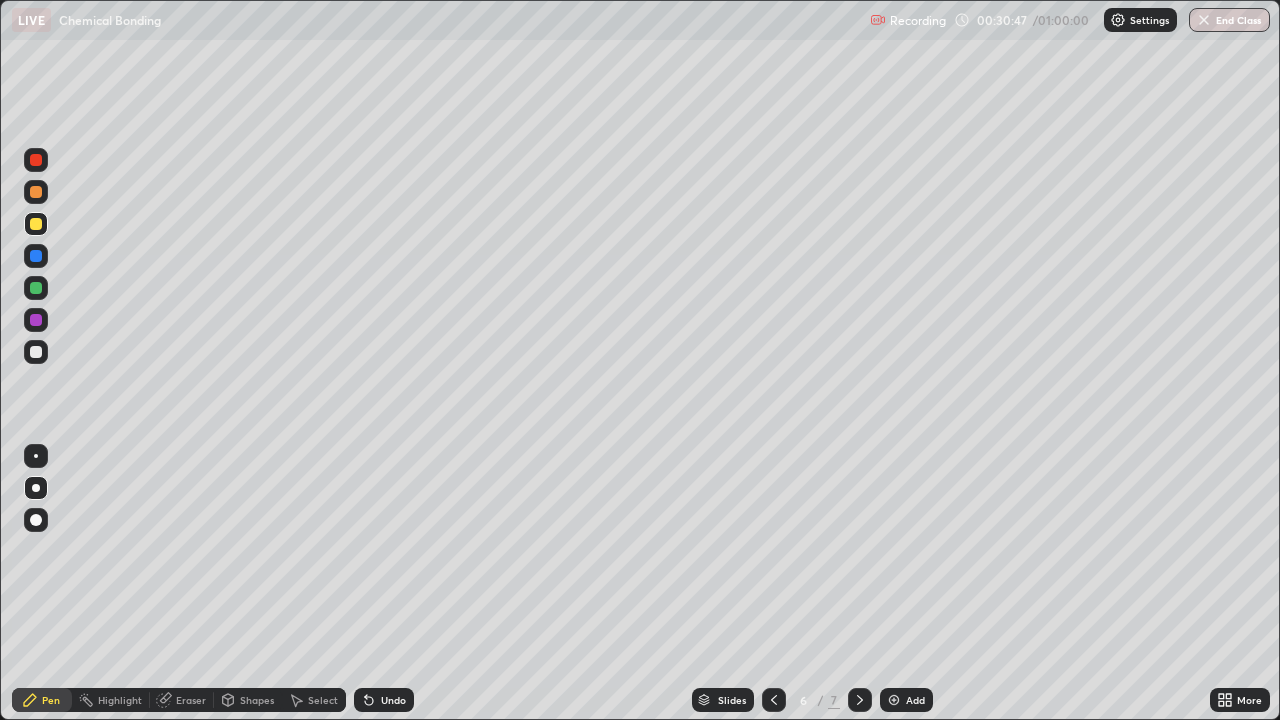 click at bounding box center (860, 700) 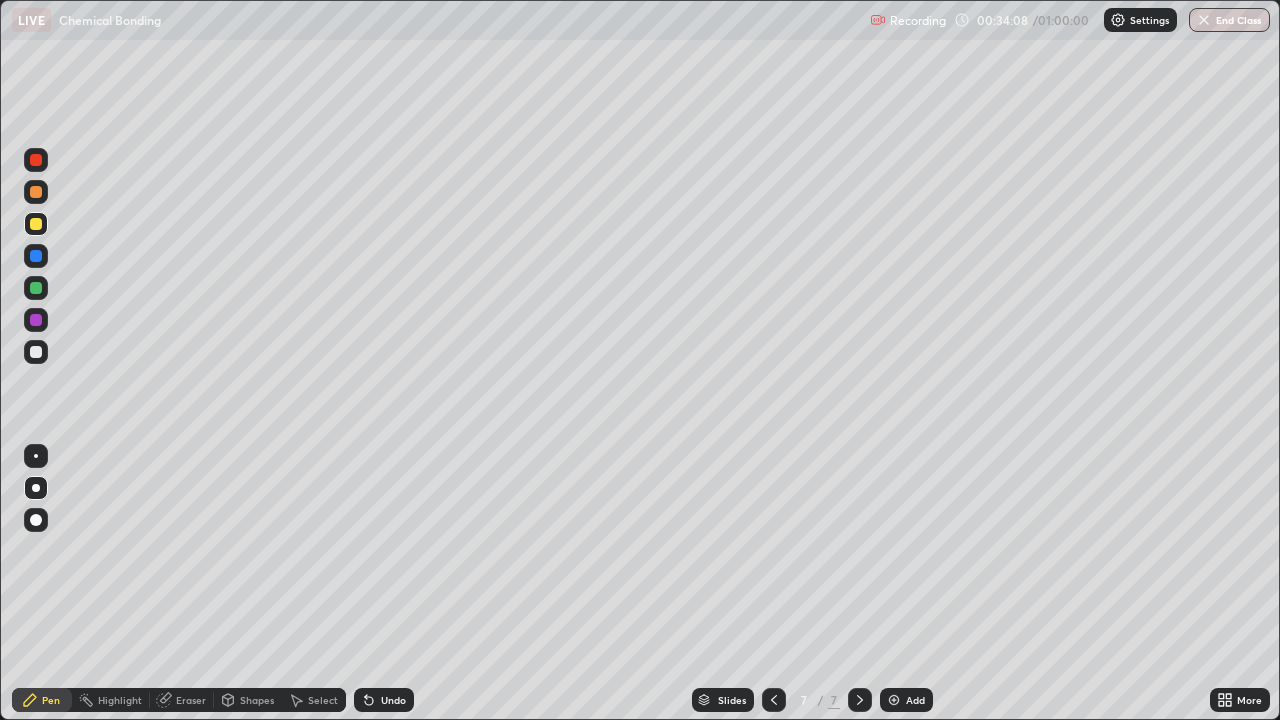click at bounding box center (36, 352) 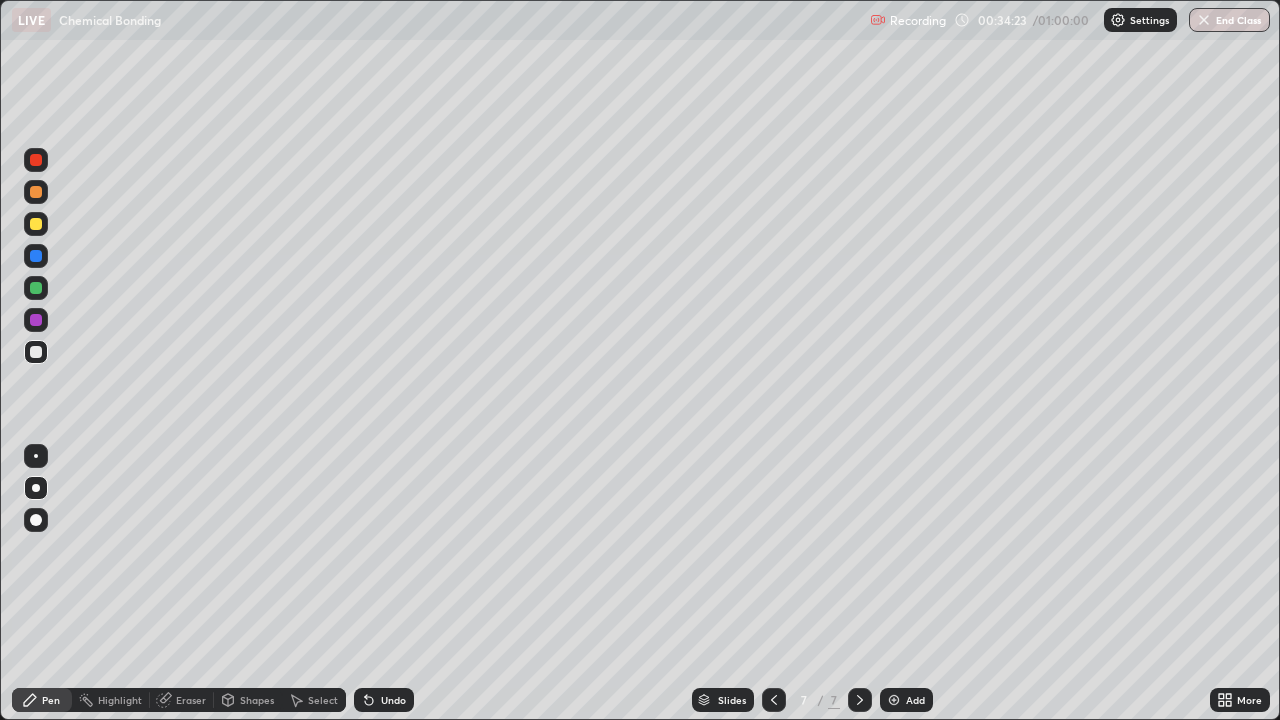 click at bounding box center [894, 700] 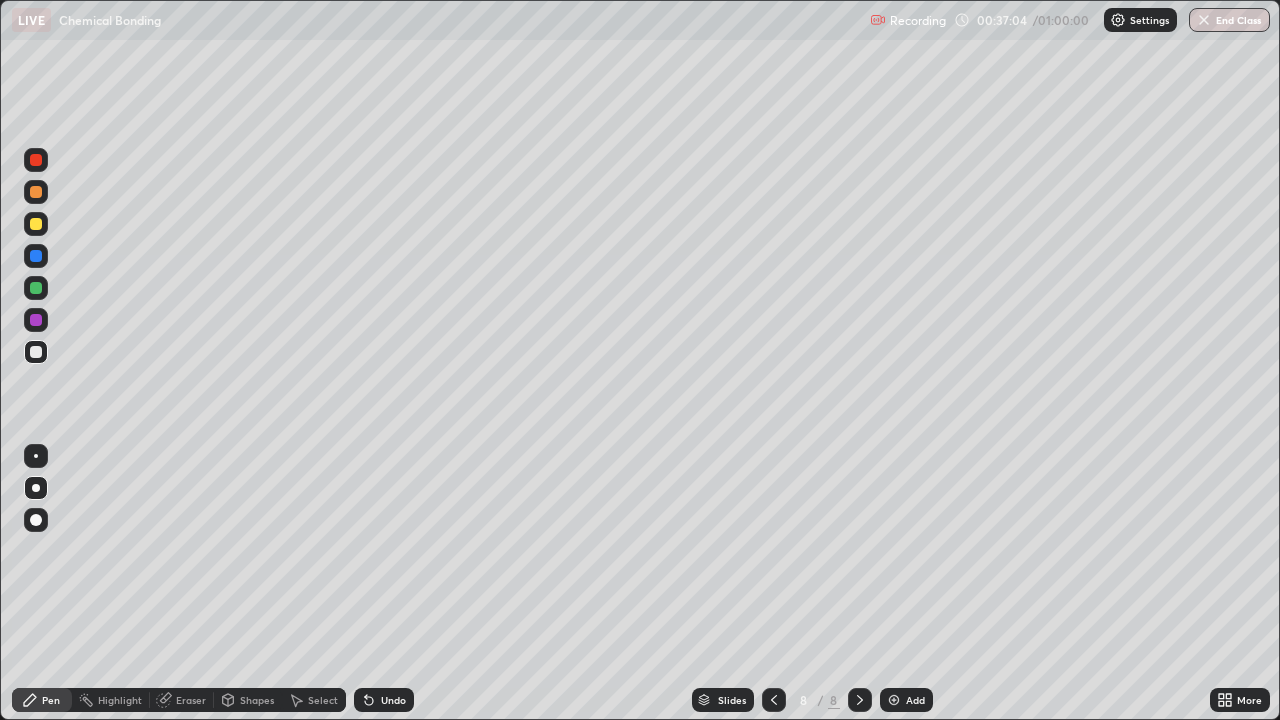 click at bounding box center [894, 700] 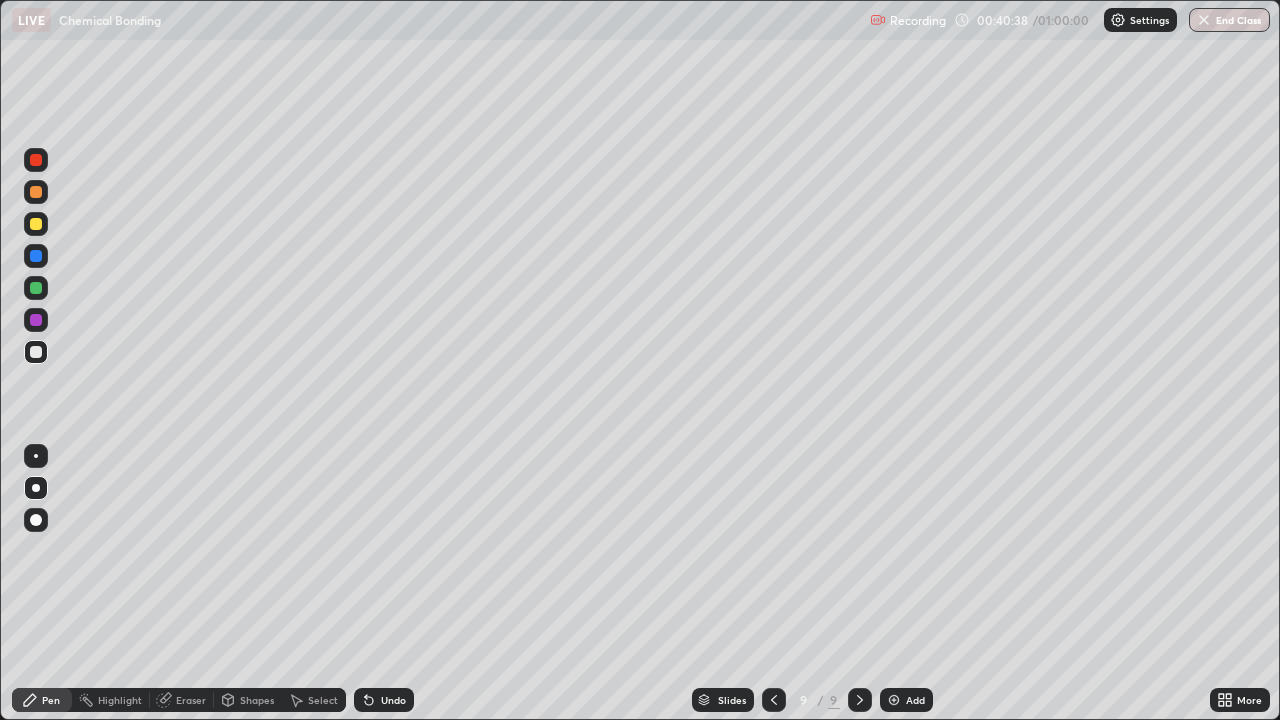 click at bounding box center [774, 700] 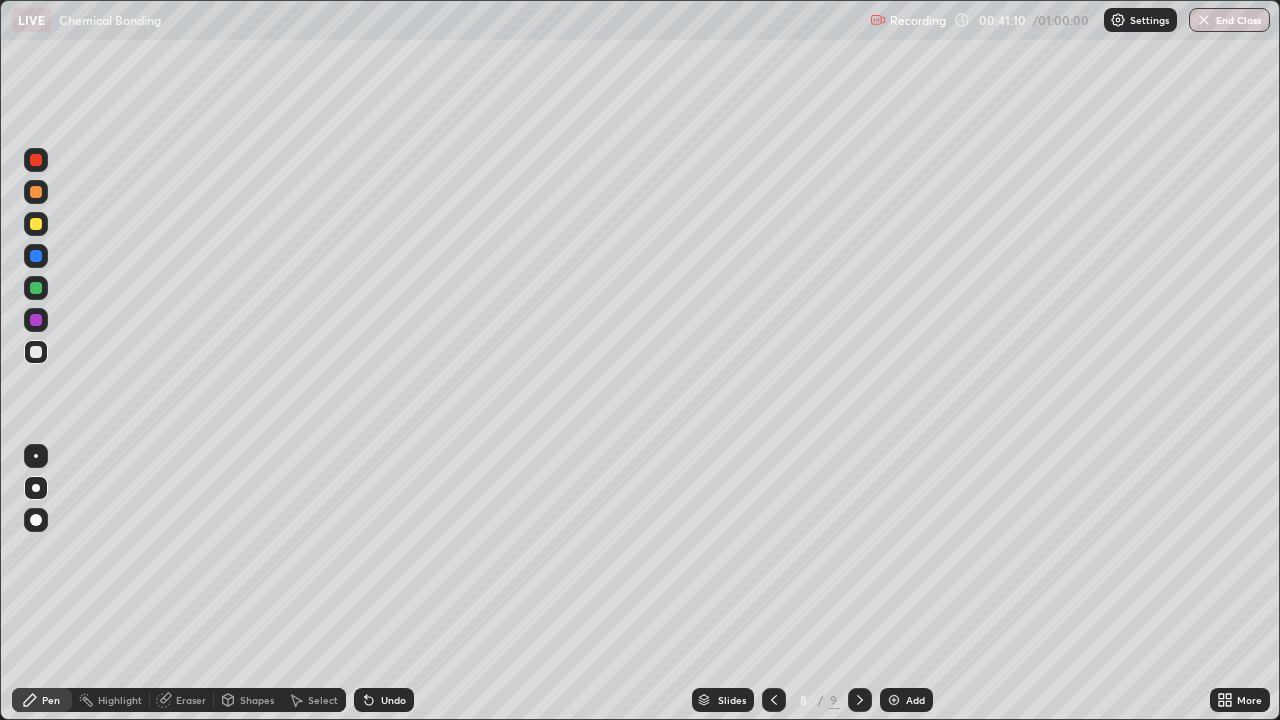 click 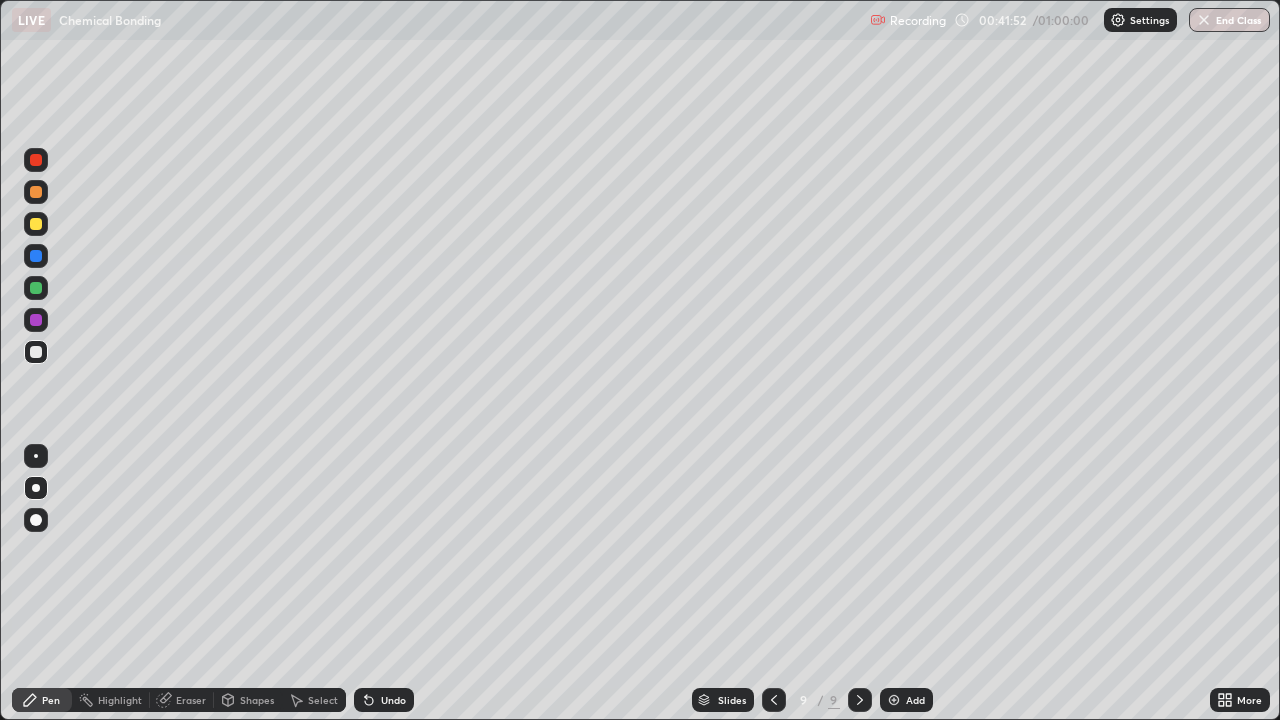 click at bounding box center [774, 700] 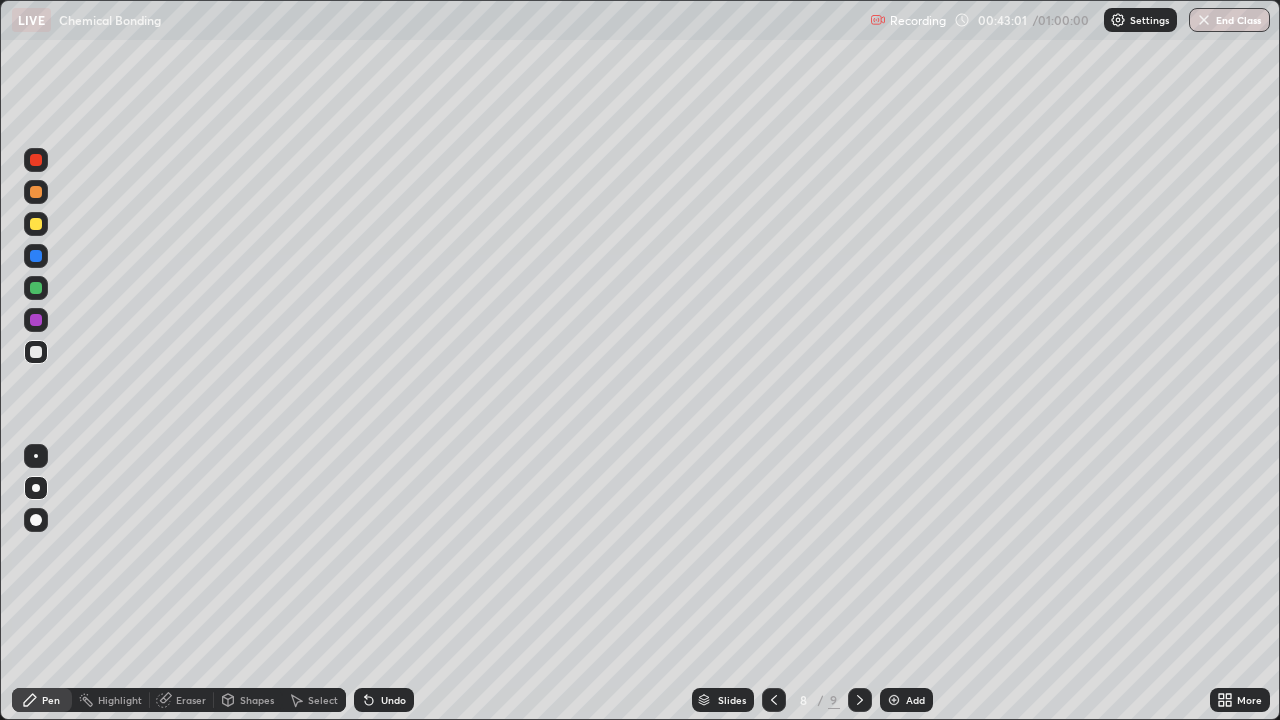 click on "Eraser" at bounding box center (182, 700) 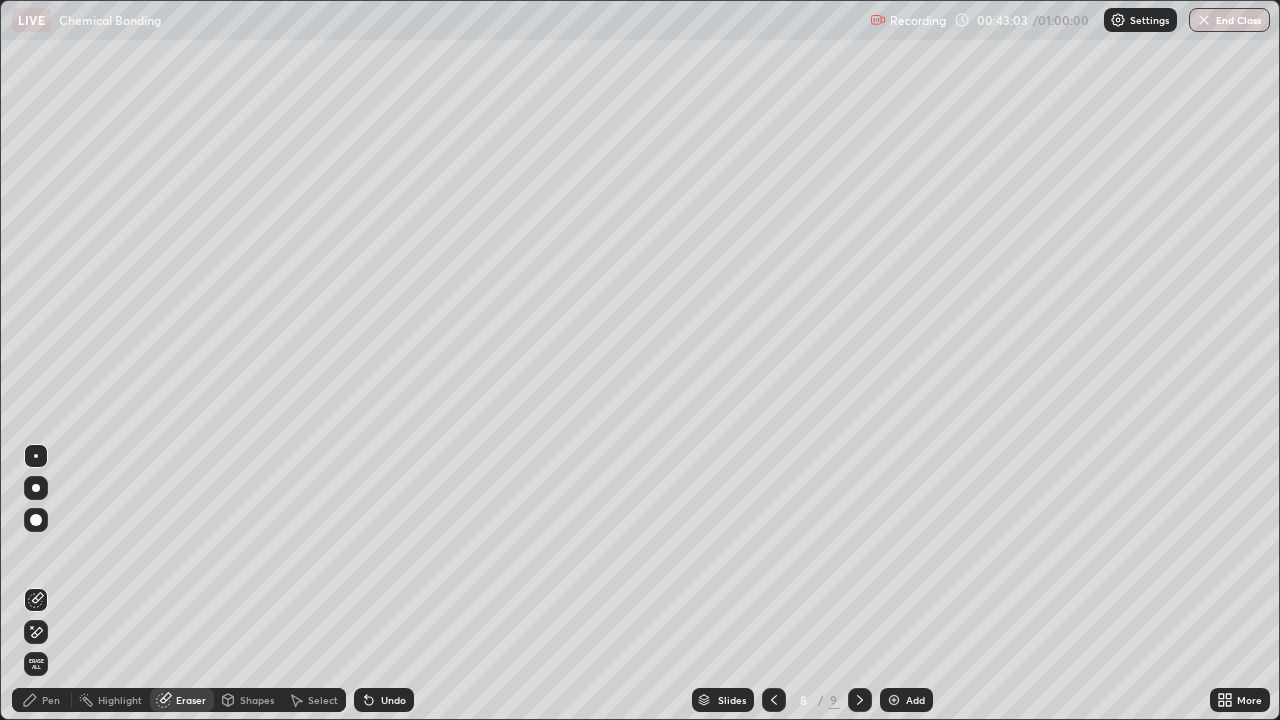 click on "Pen" at bounding box center (51, 700) 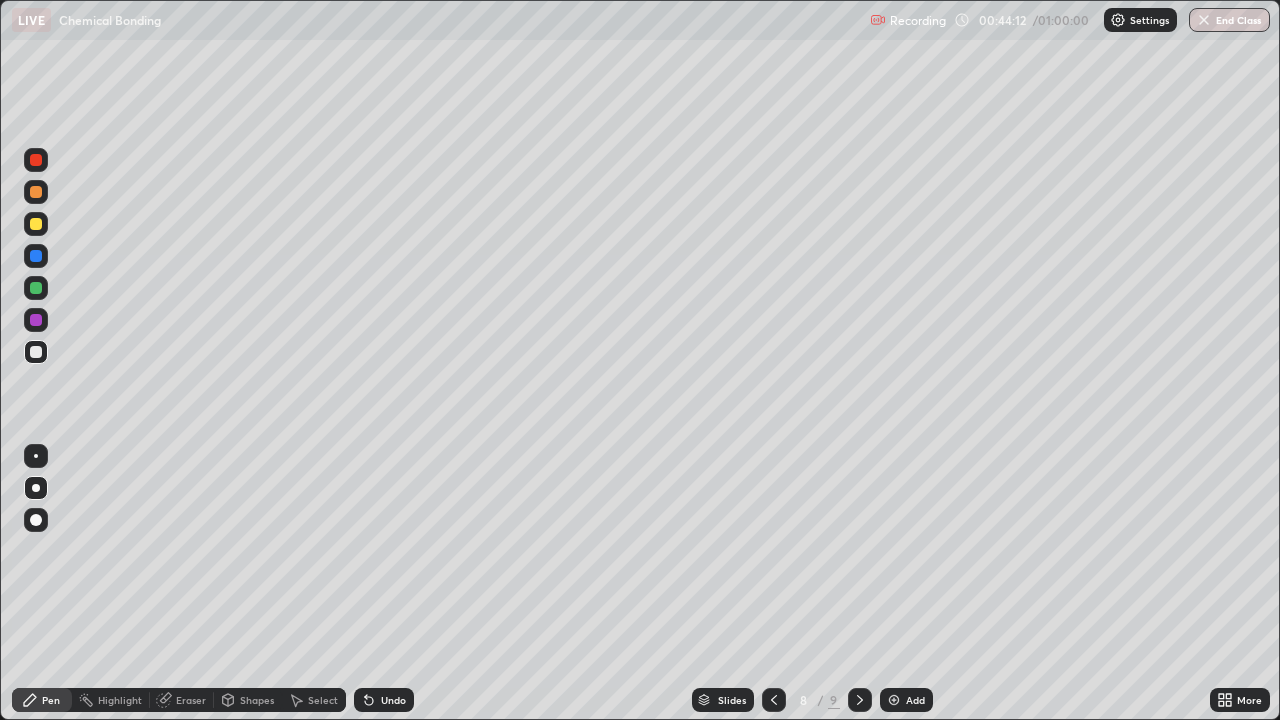 click 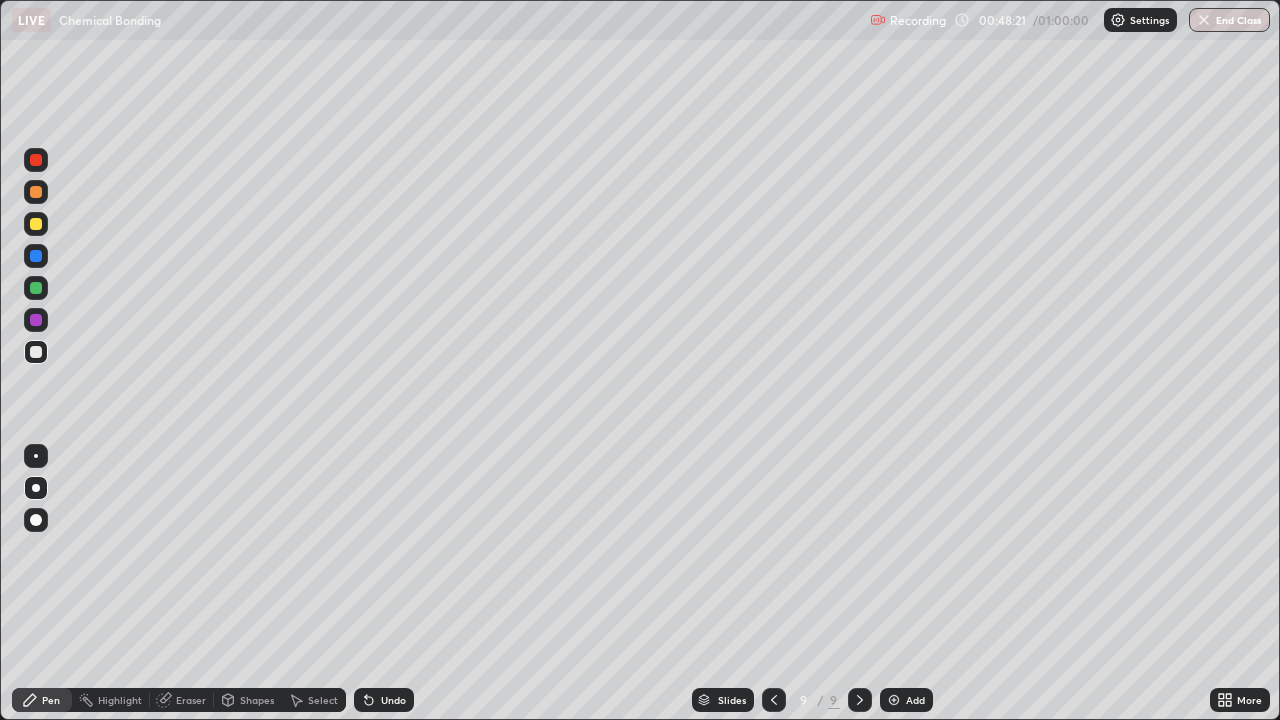 click on "End Class" at bounding box center [1229, 20] 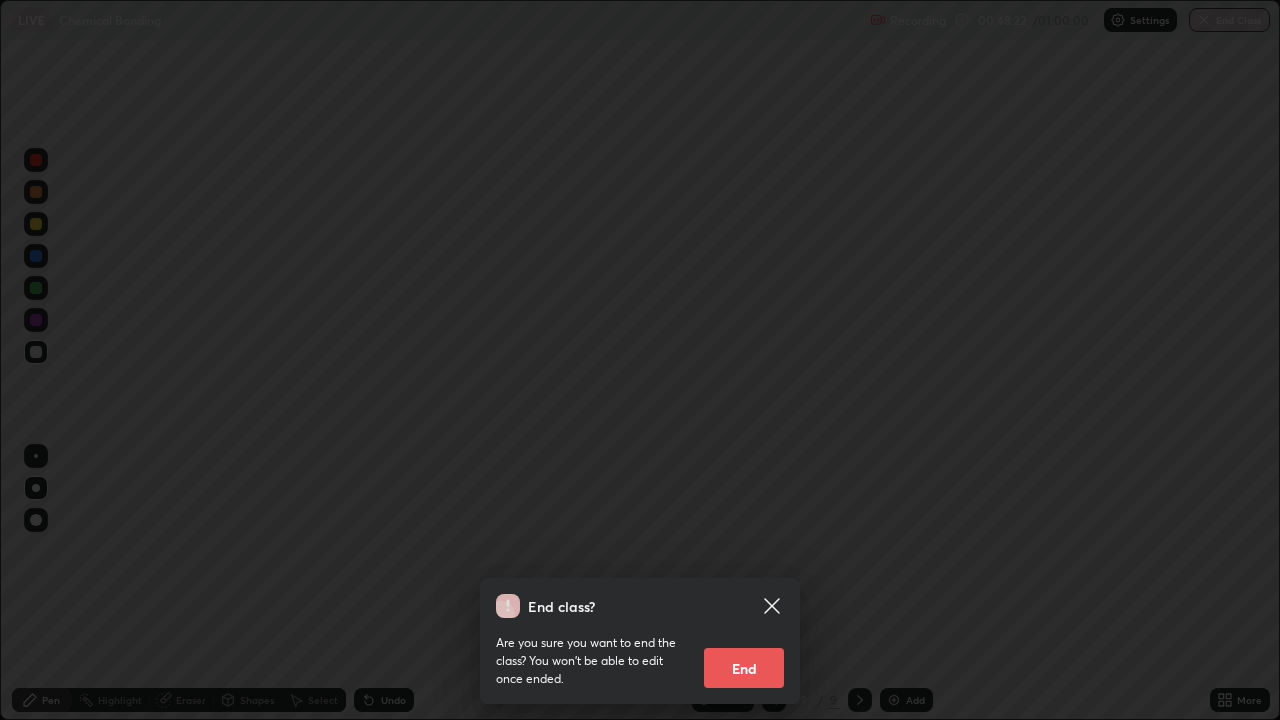 click on "End" at bounding box center [744, 668] 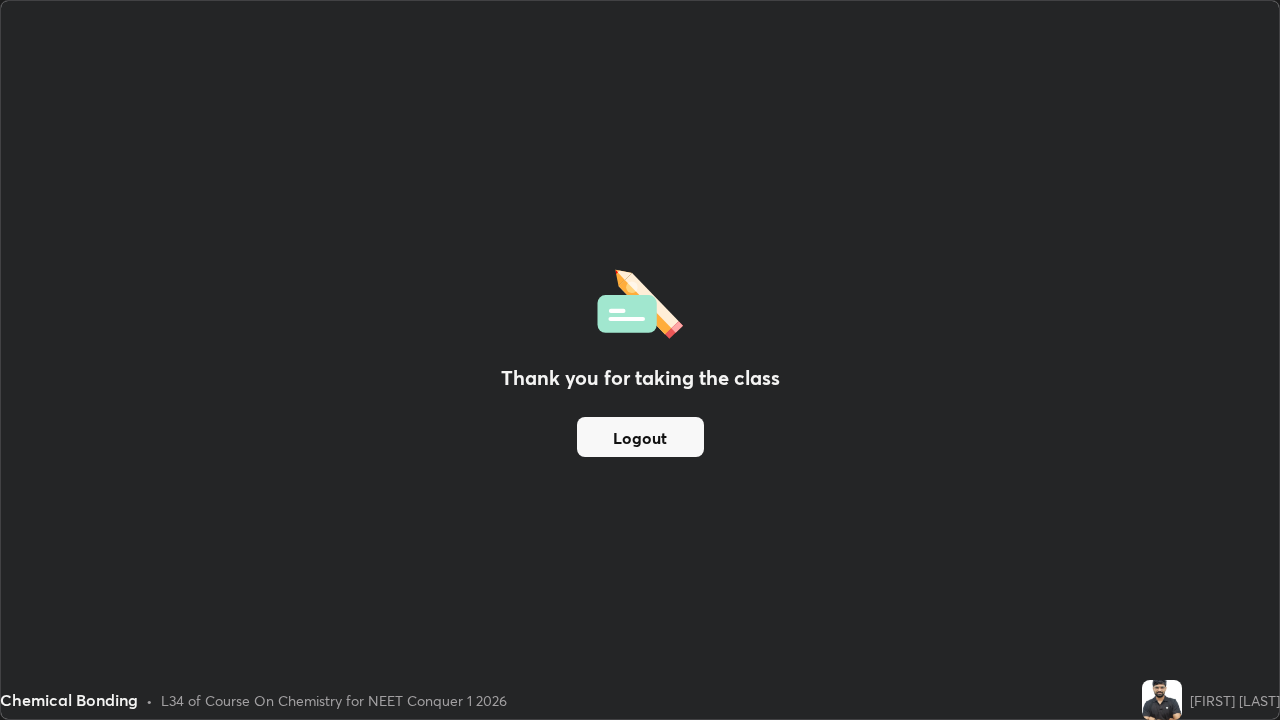 click on "Logout" at bounding box center [640, 437] 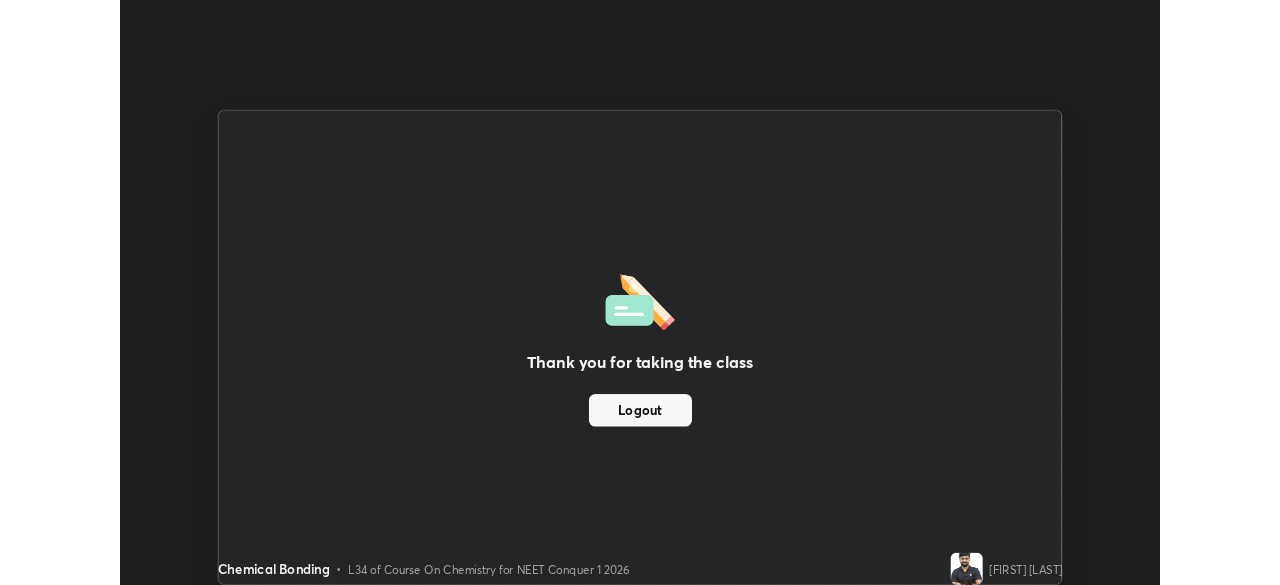 scroll, scrollTop: 585, scrollLeft: 1280, axis: both 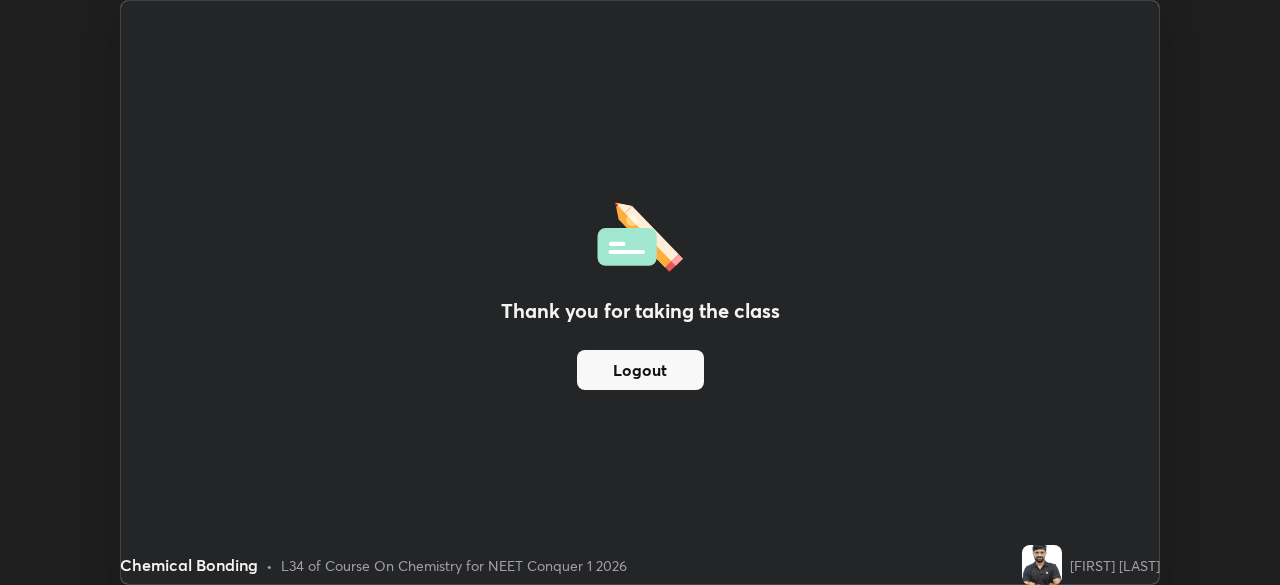 click on "Logout" at bounding box center (640, 370) 